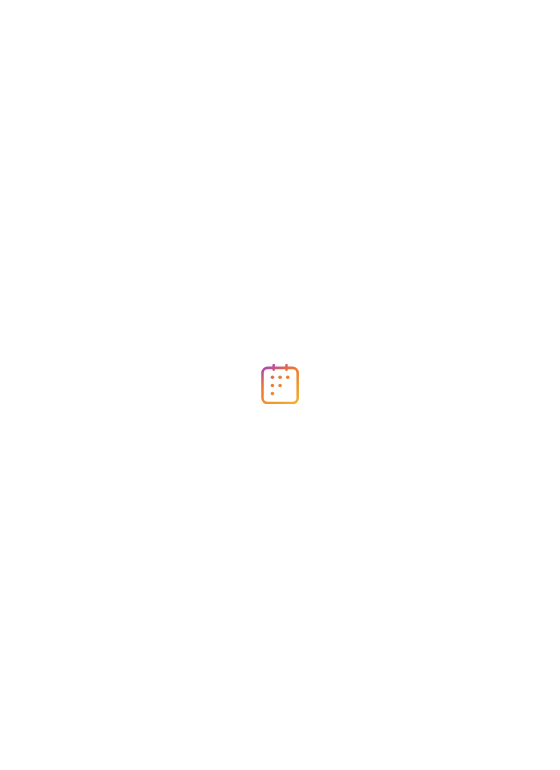 scroll, scrollTop: 0, scrollLeft: 0, axis: both 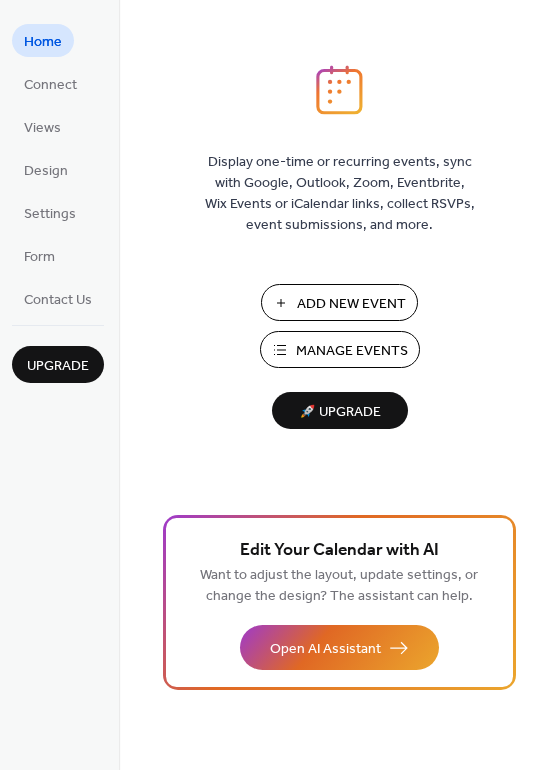 click on "Manage Events" at bounding box center (352, 351) 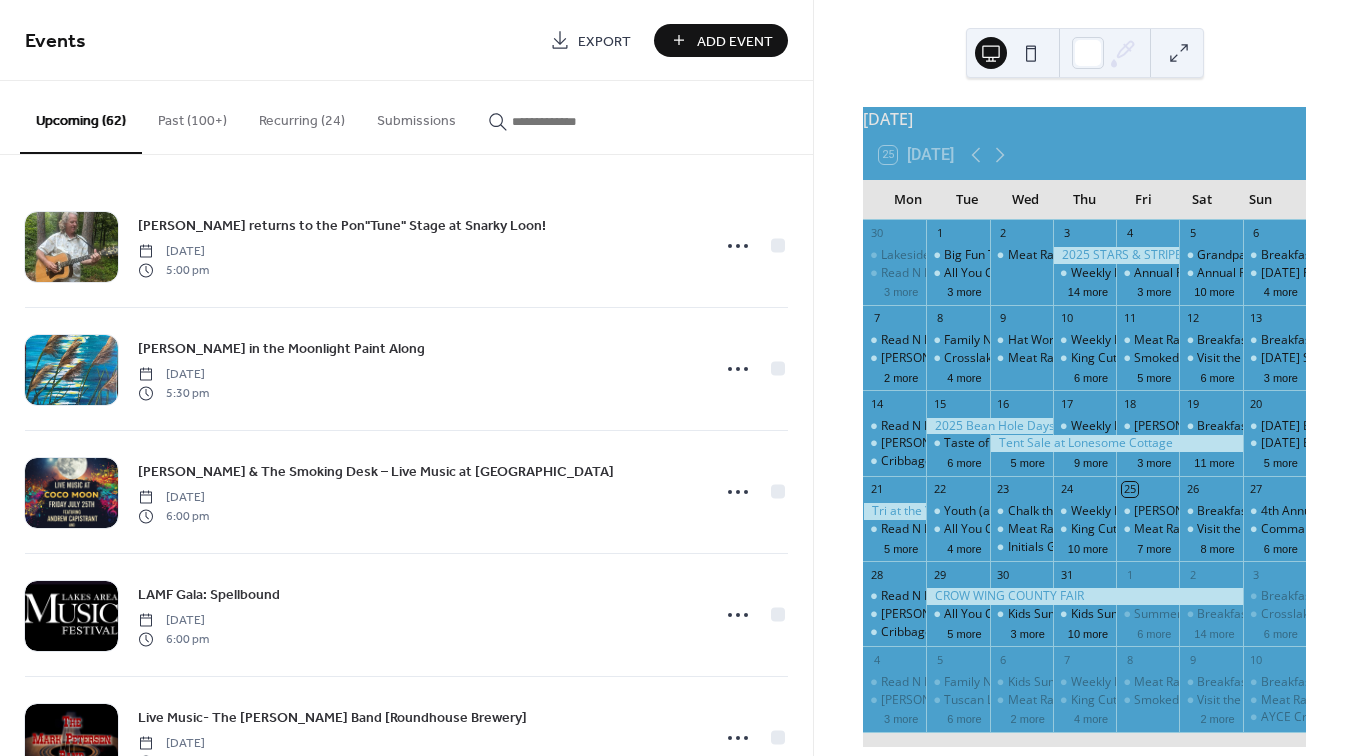 scroll, scrollTop: 0, scrollLeft: 0, axis: both 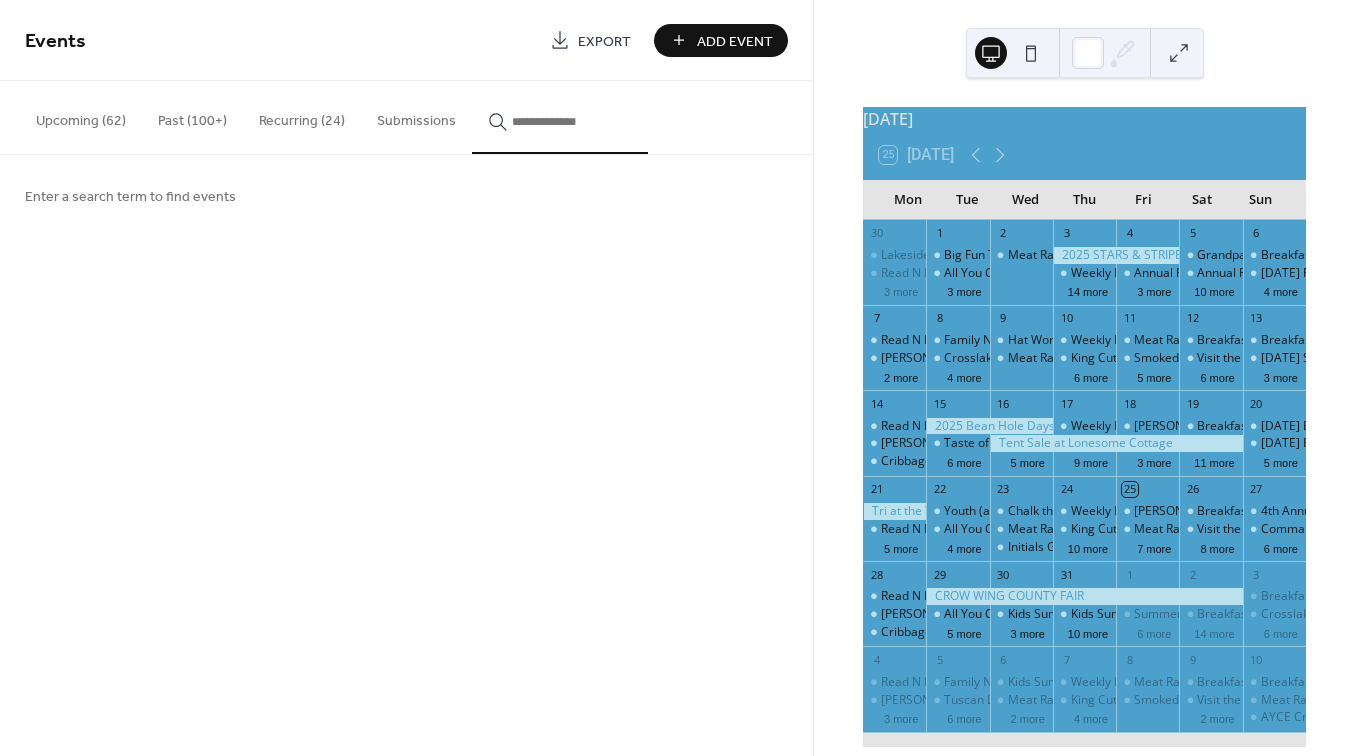 type on "**********" 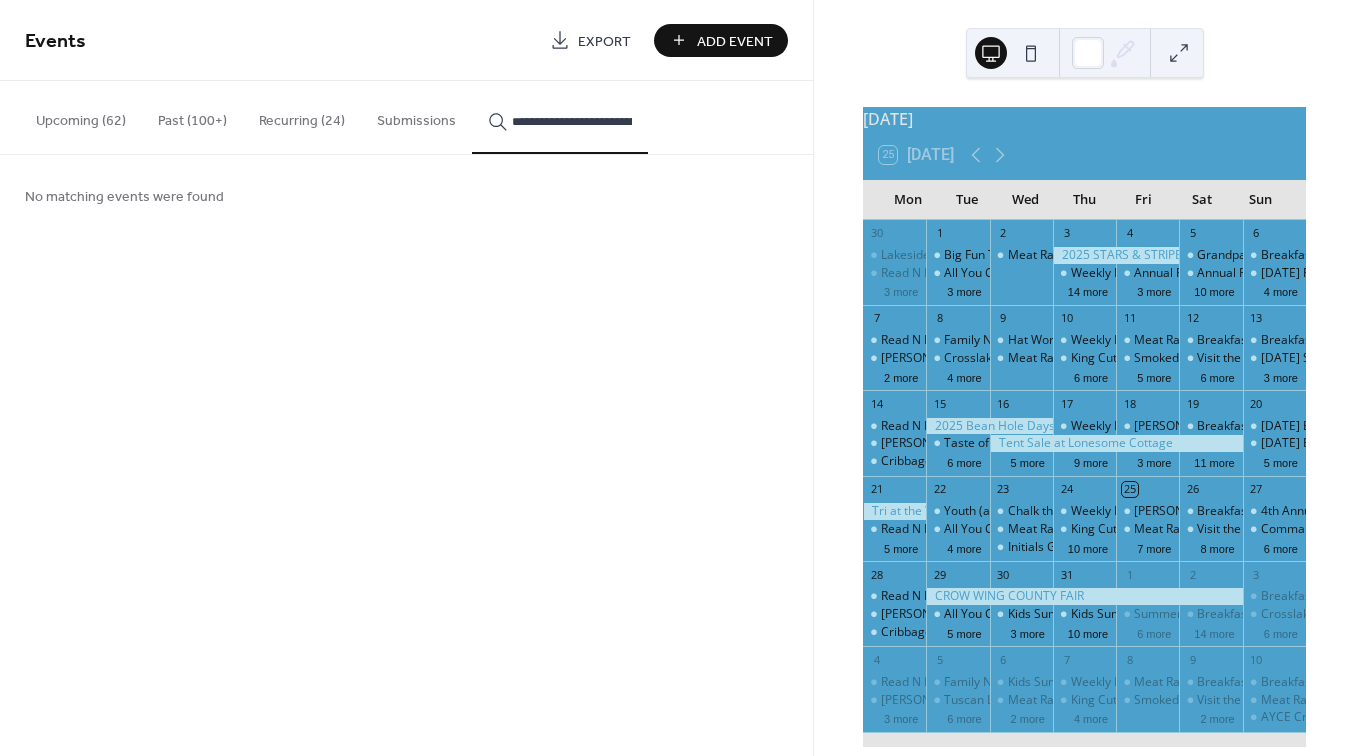 click on "**********" at bounding box center [572, 121] 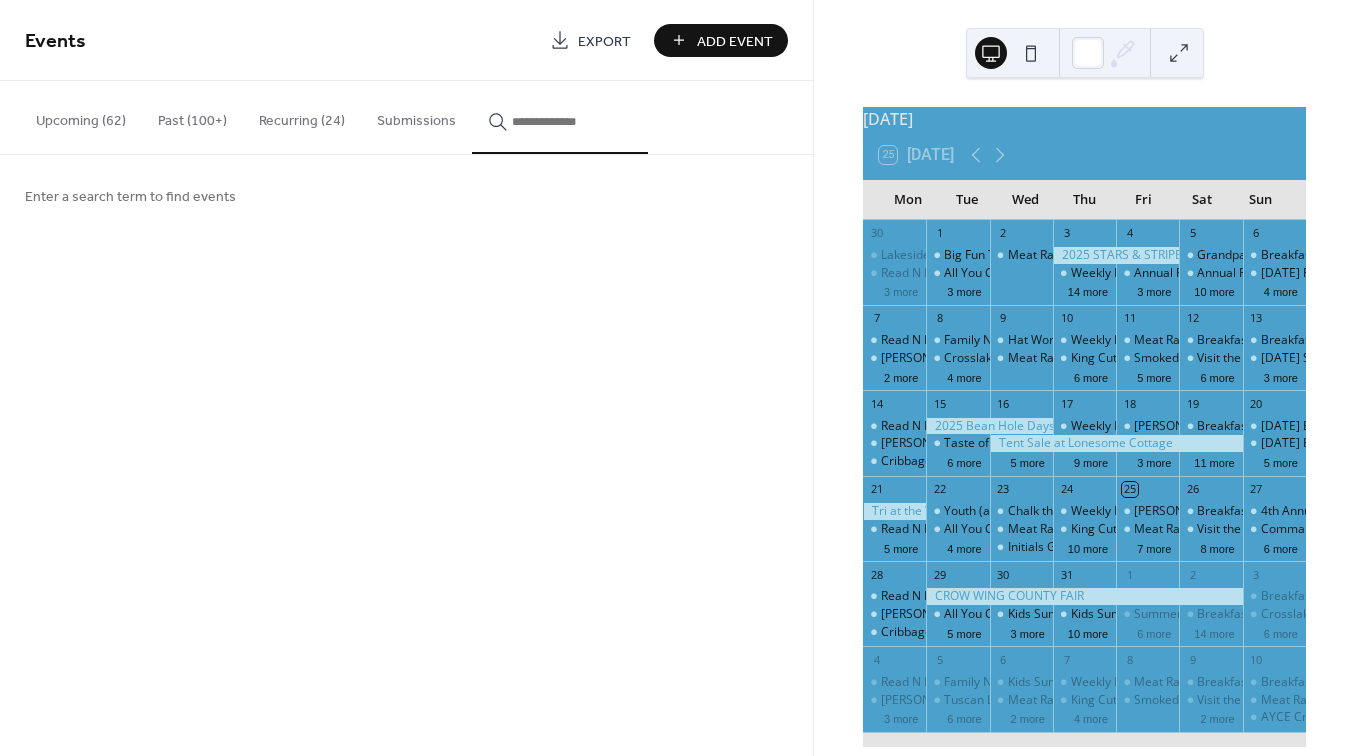 click on "Add Event" at bounding box center (735, 41) 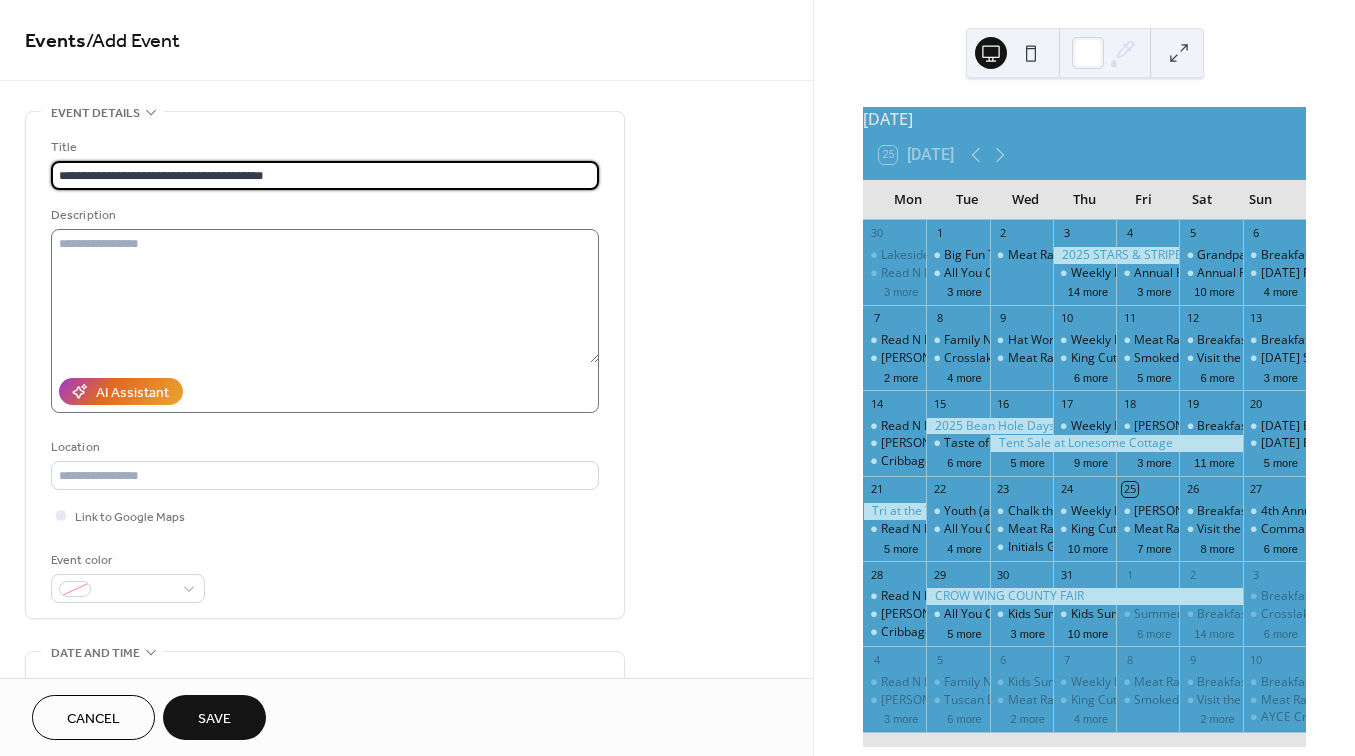 type on "**********" 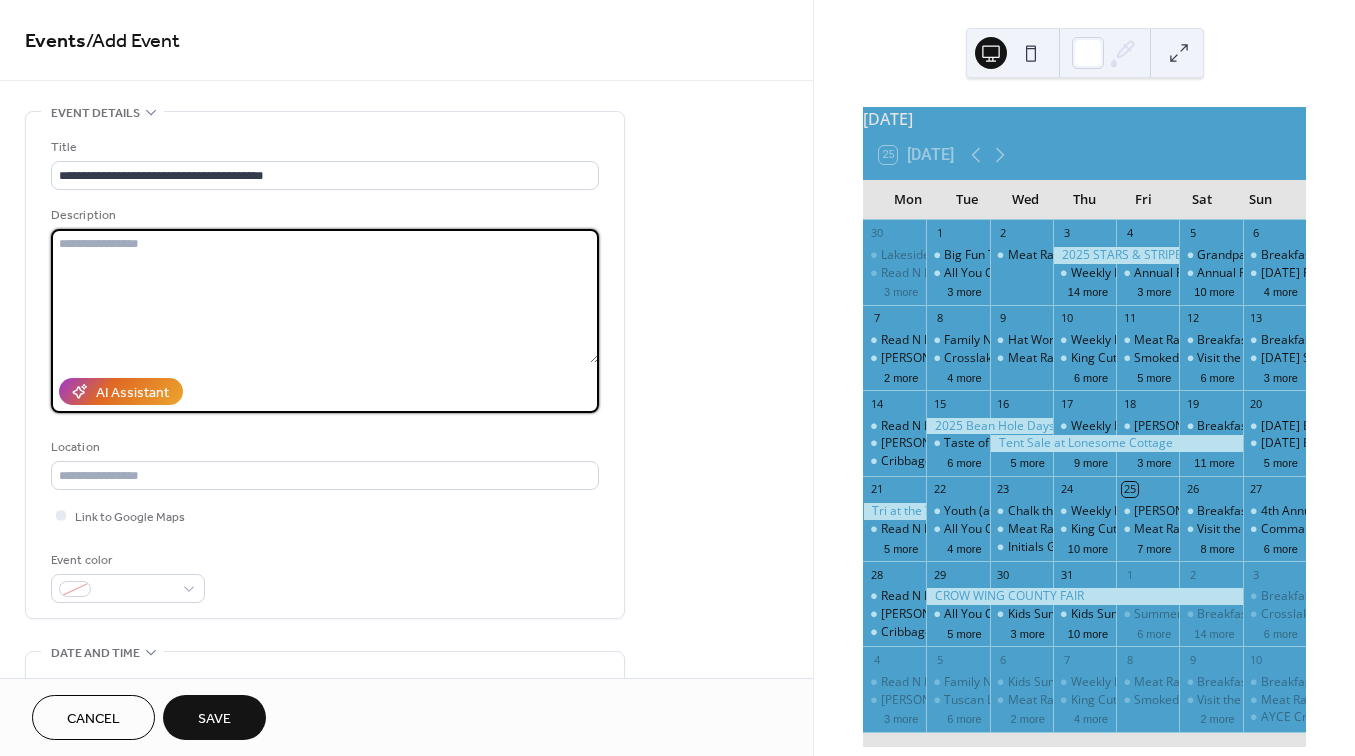 click at bounding box center (325, 296) 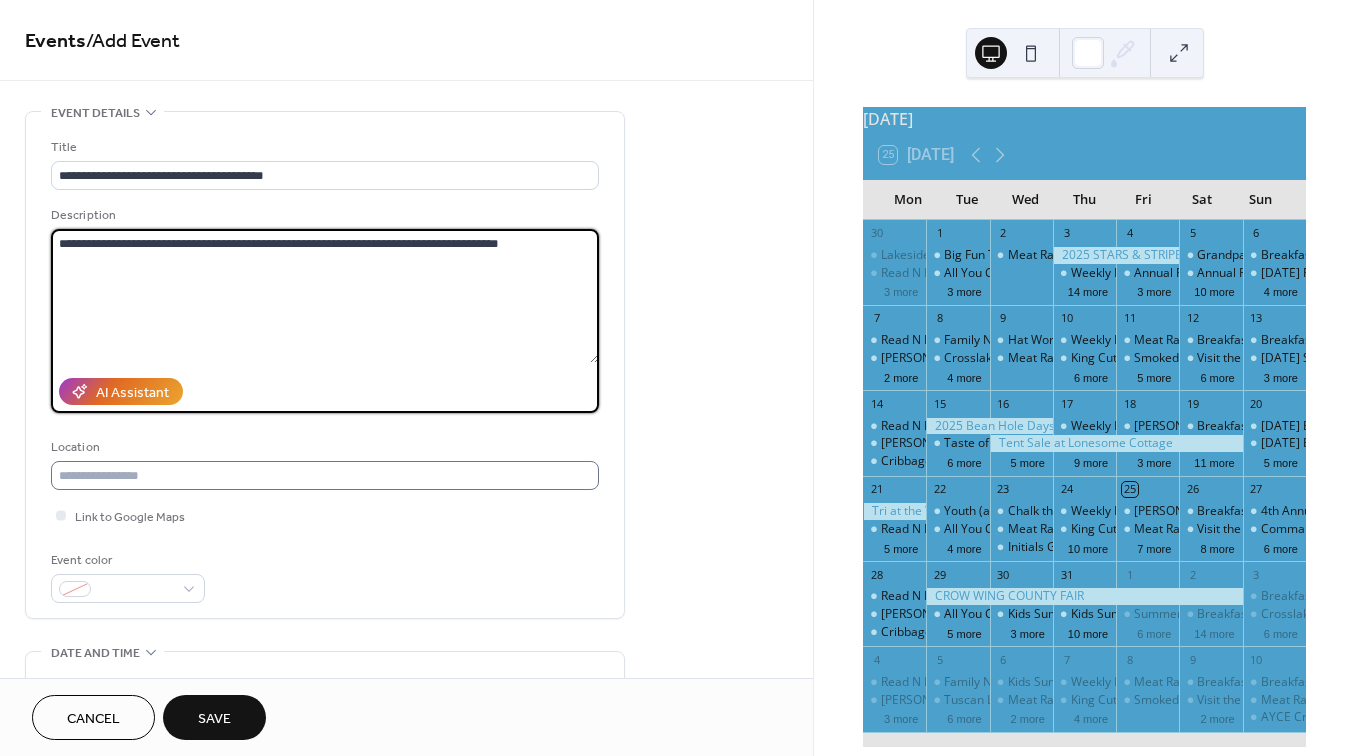 type on "**********" 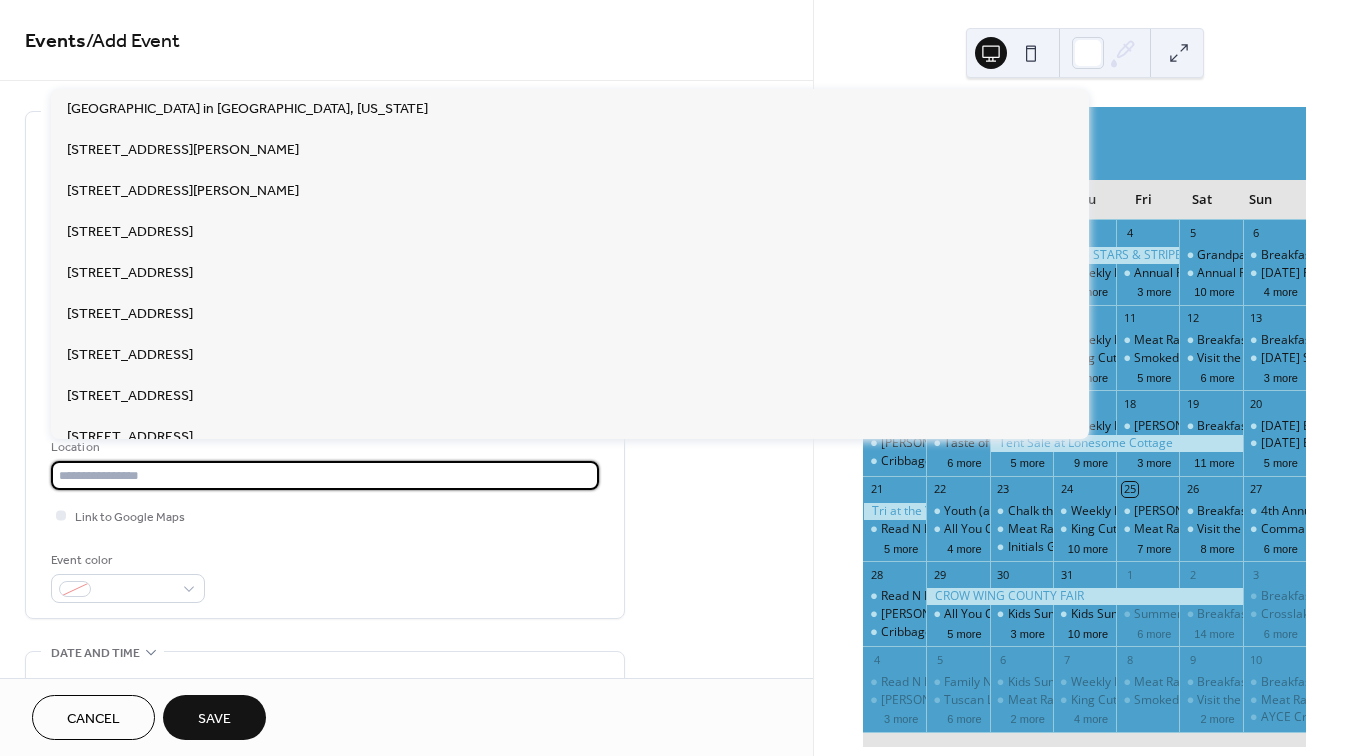 click at bounding box center (325, 475) 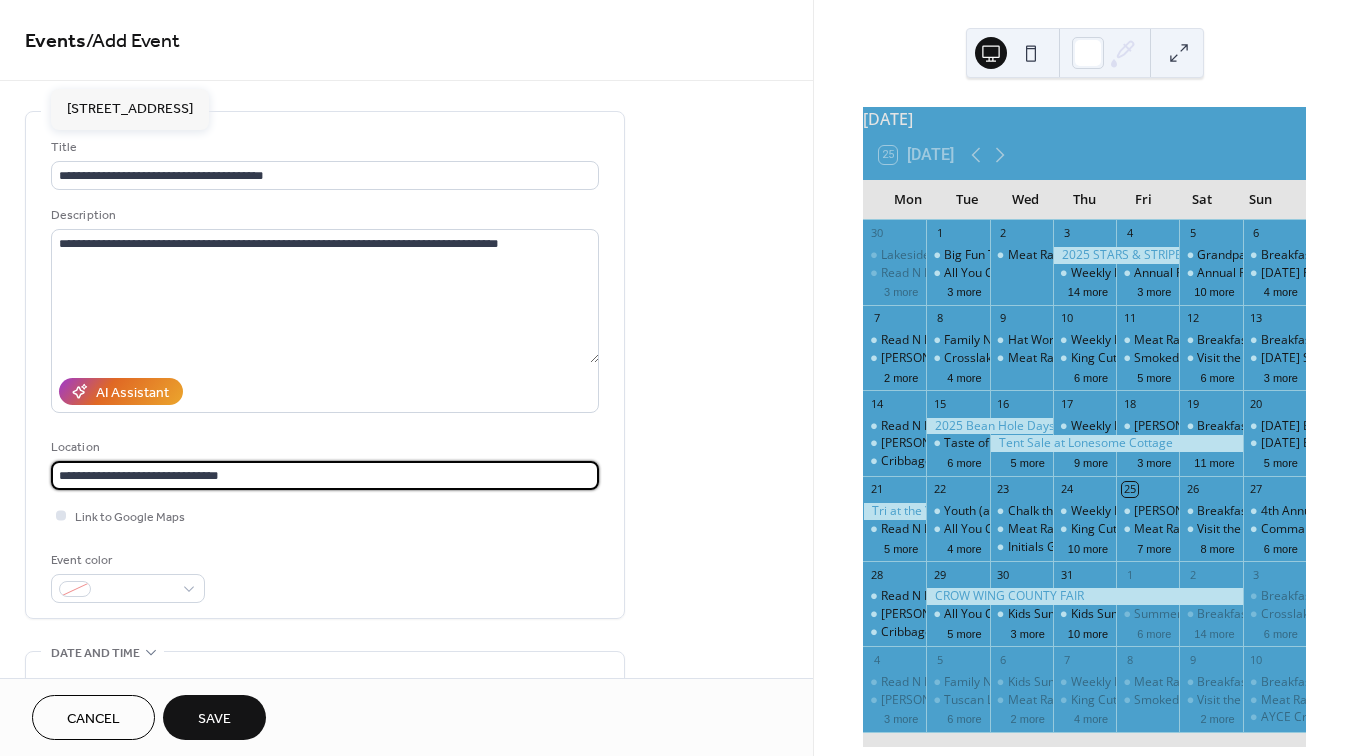 type on "**********" 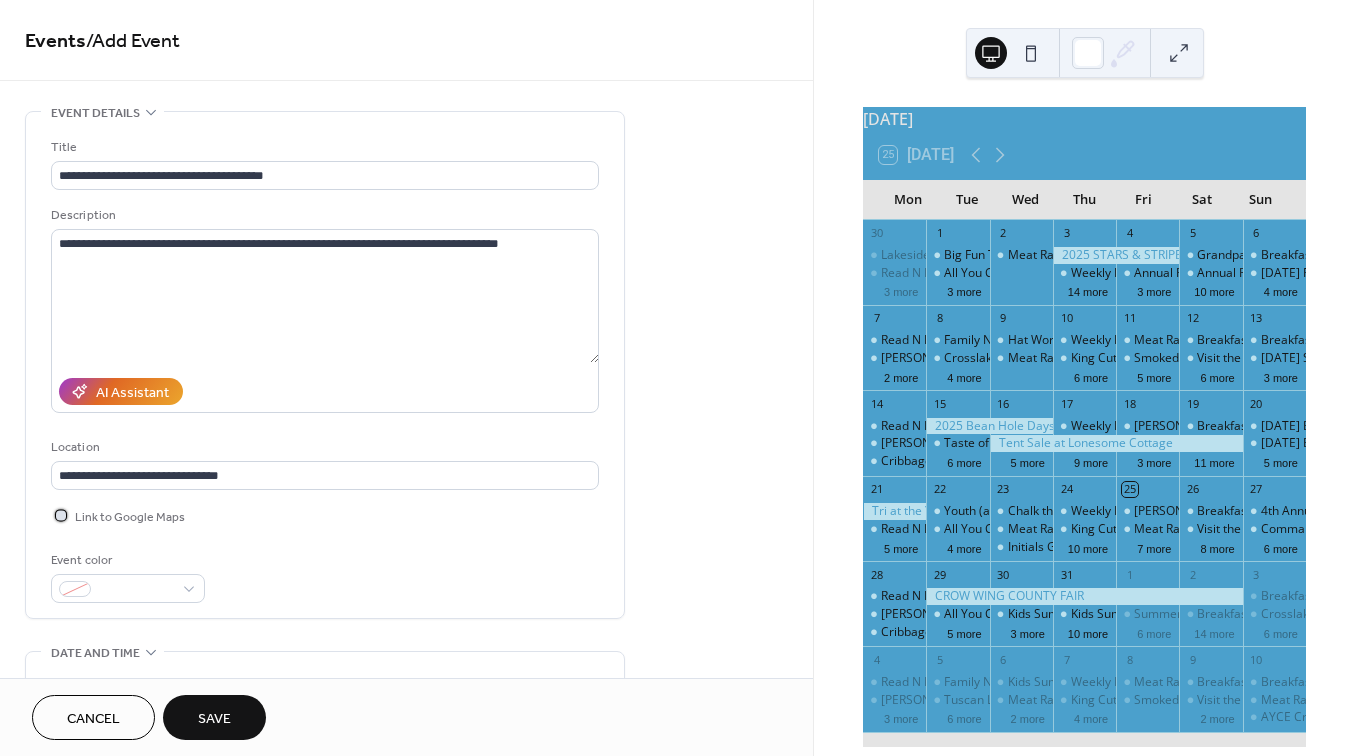drag, startPoint x: 59, startPoint y: 518, endPoint x: 71, endPoint y: 518, distance: 12 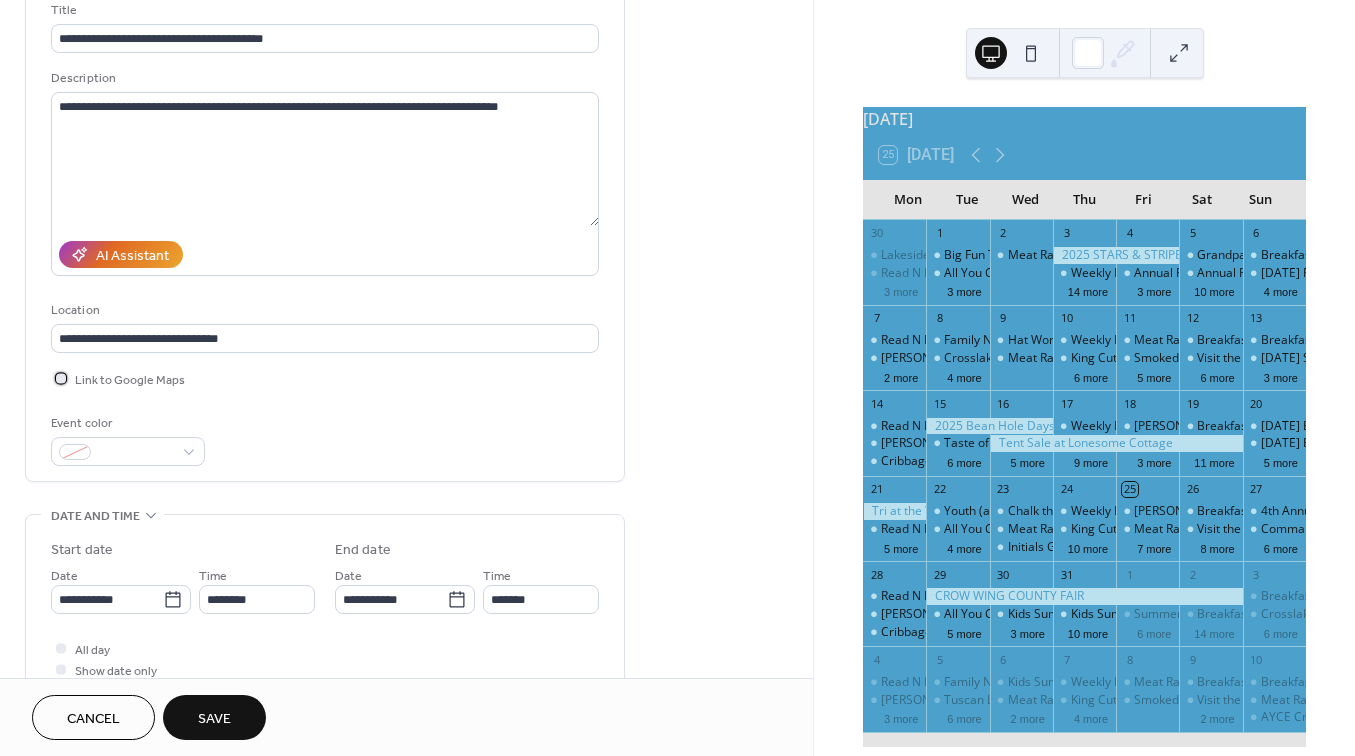 scroll, scrollTop: 147, scrollLeft: 0, axis: vertical 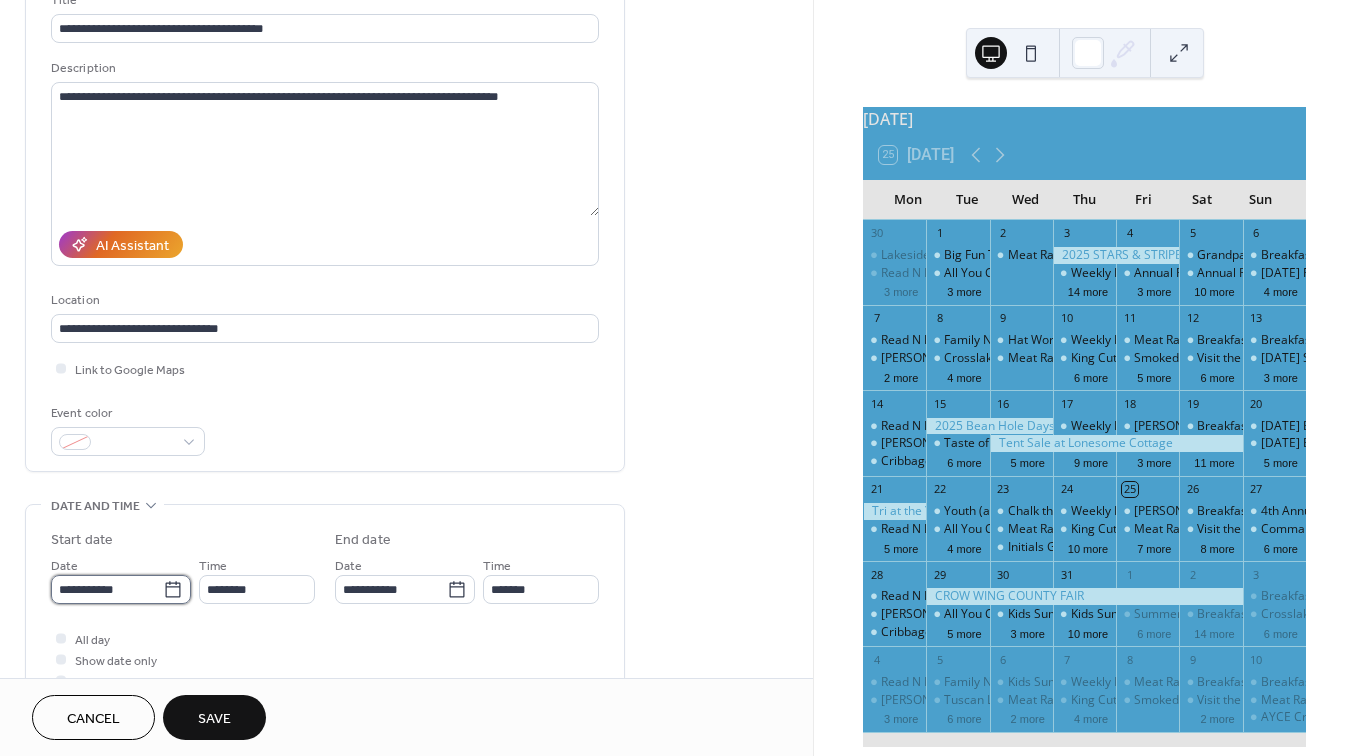 click on "**********" at bounding box center (107, 589) 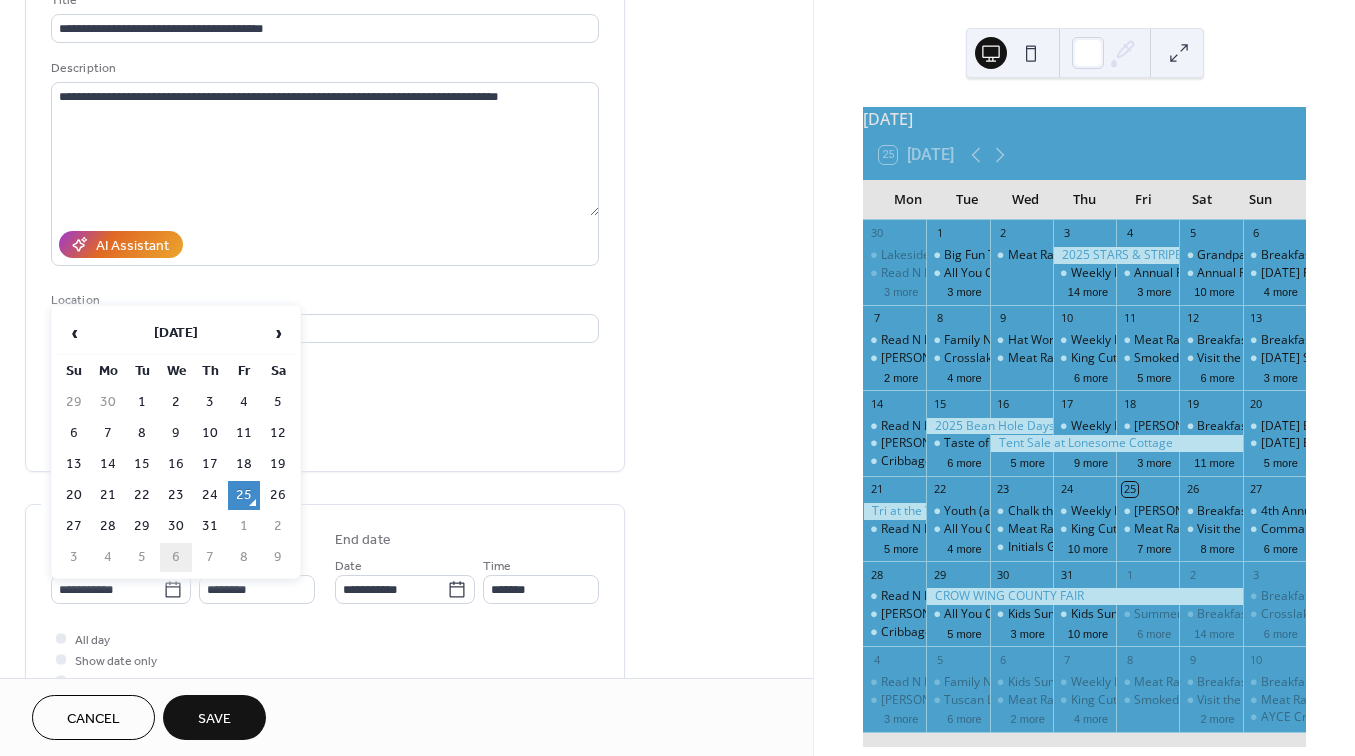 click on "6" at bounding box center [176, 557] 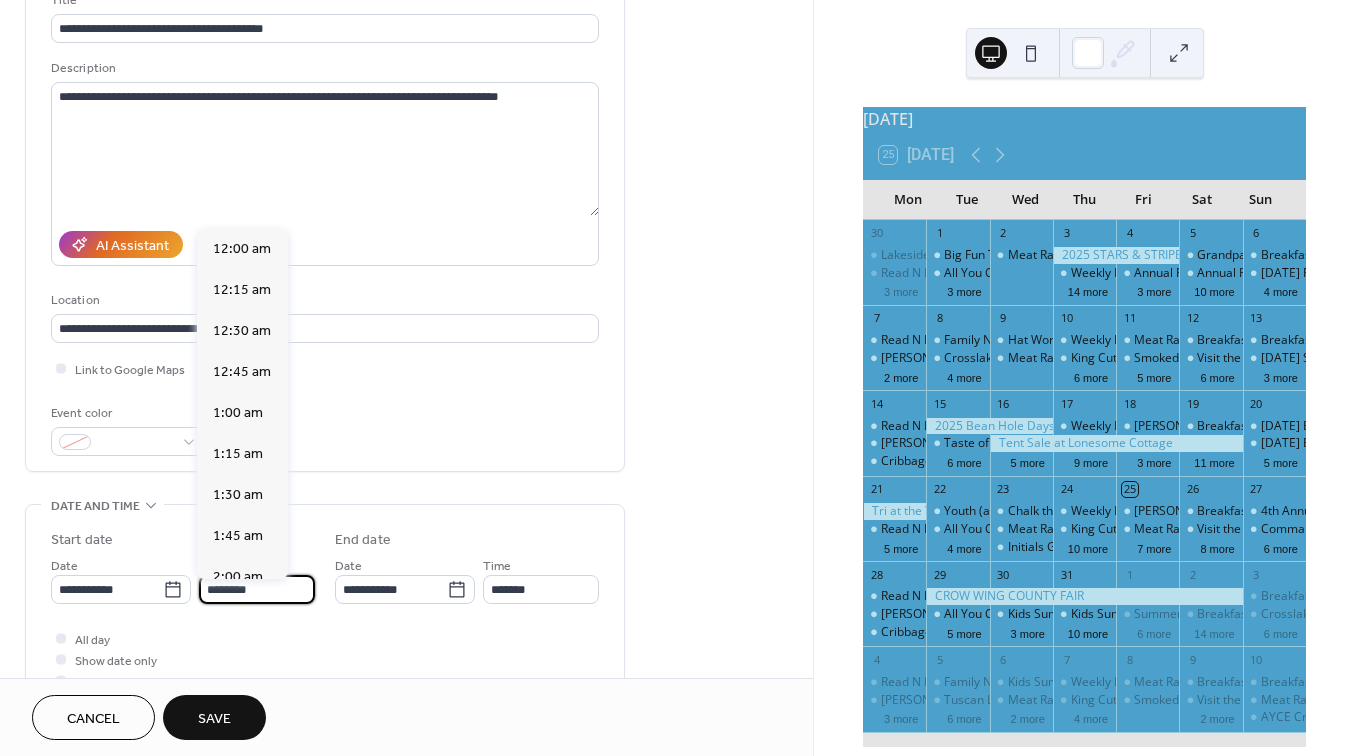 click on "********" at bounding box center [257, 589] 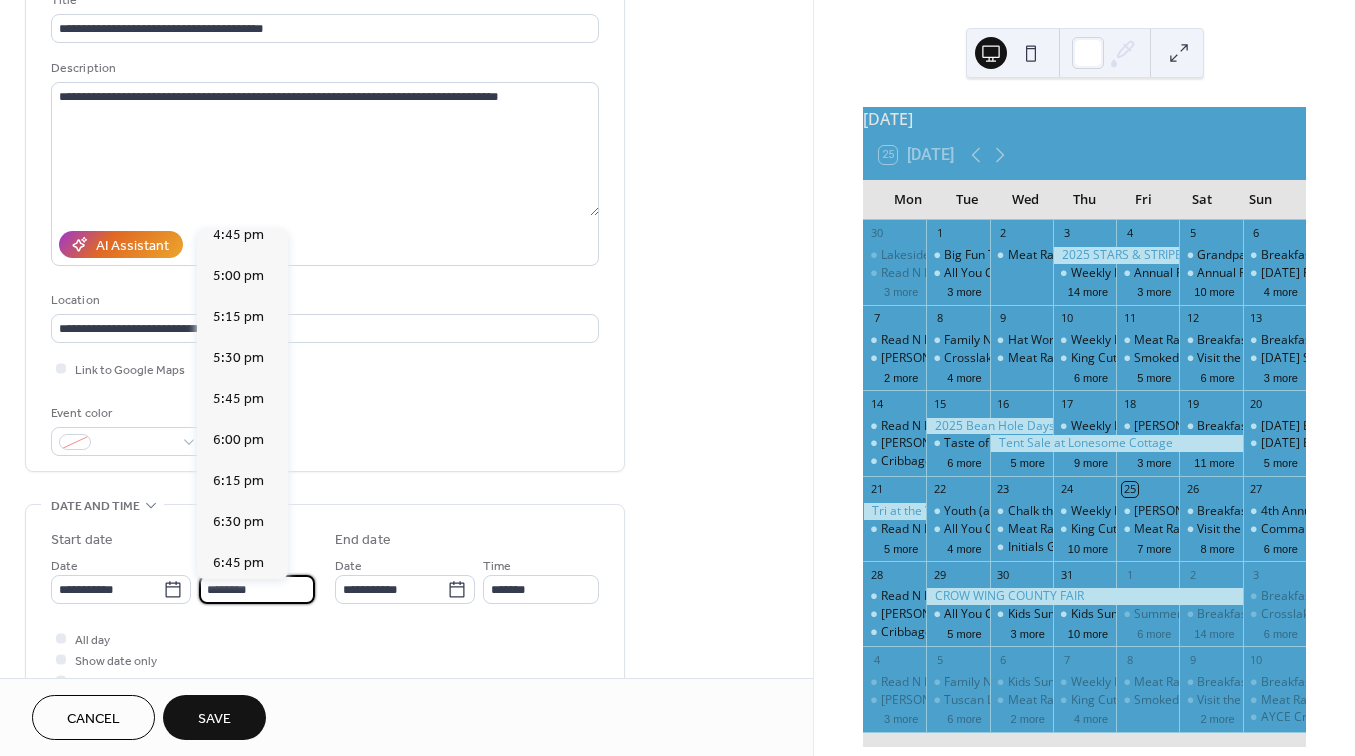 scroll, scrollTop: 2783, scrollLeft: 0, axis: vertical 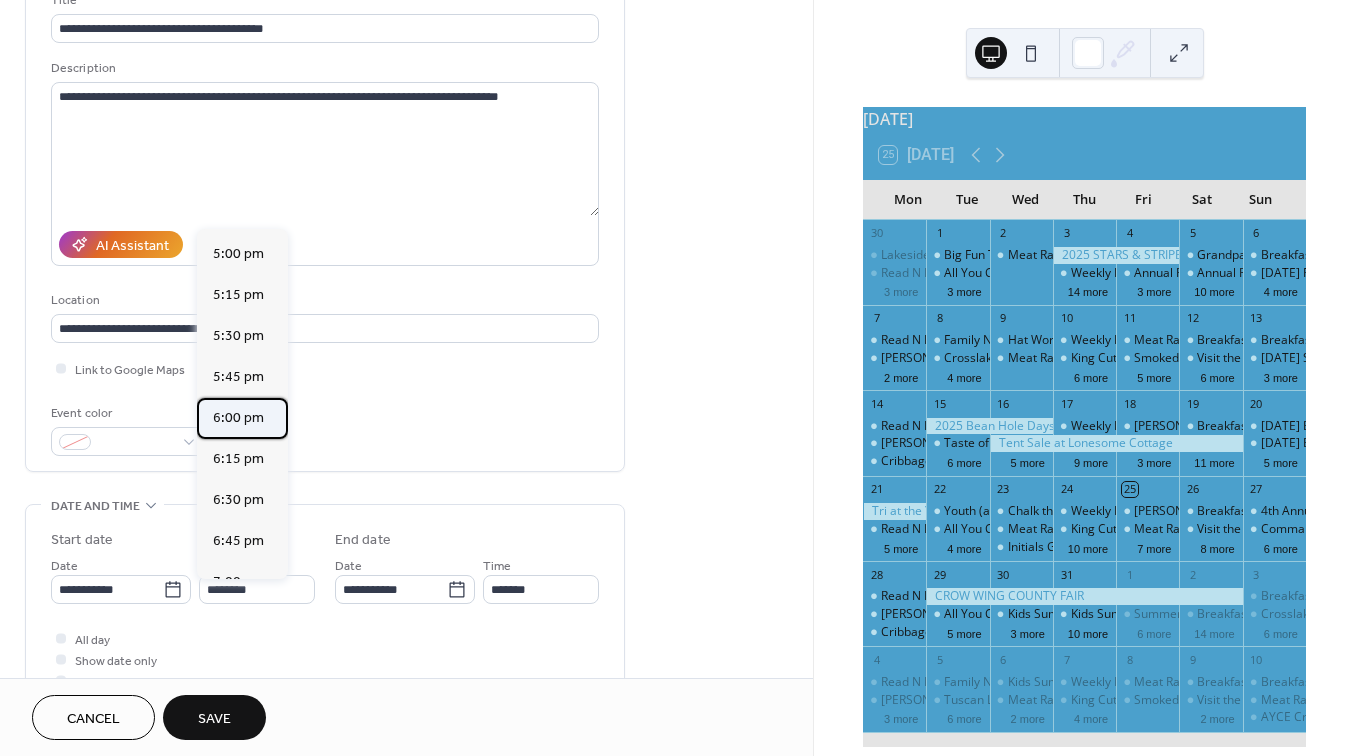 click on "6:00 pm" at bounding box center (238, 418) 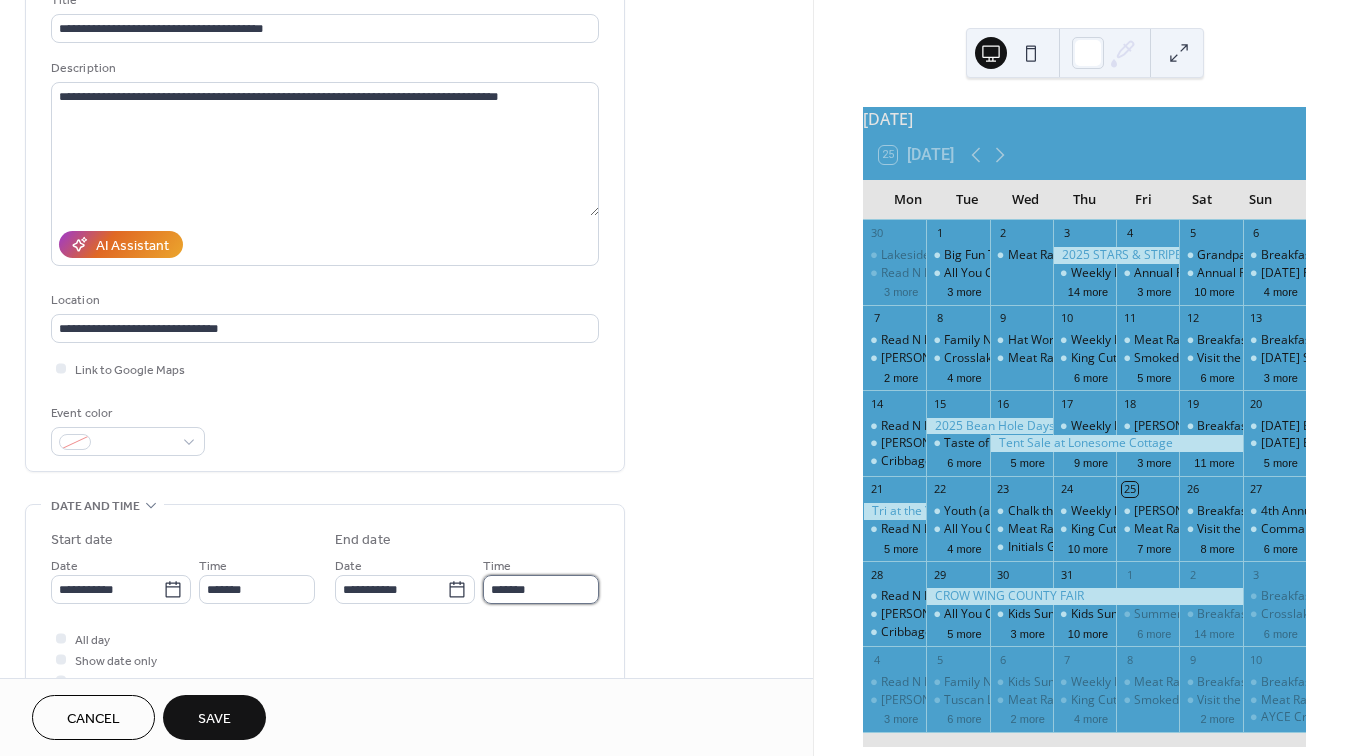 click on "*******" at bounding box center [541, 589] 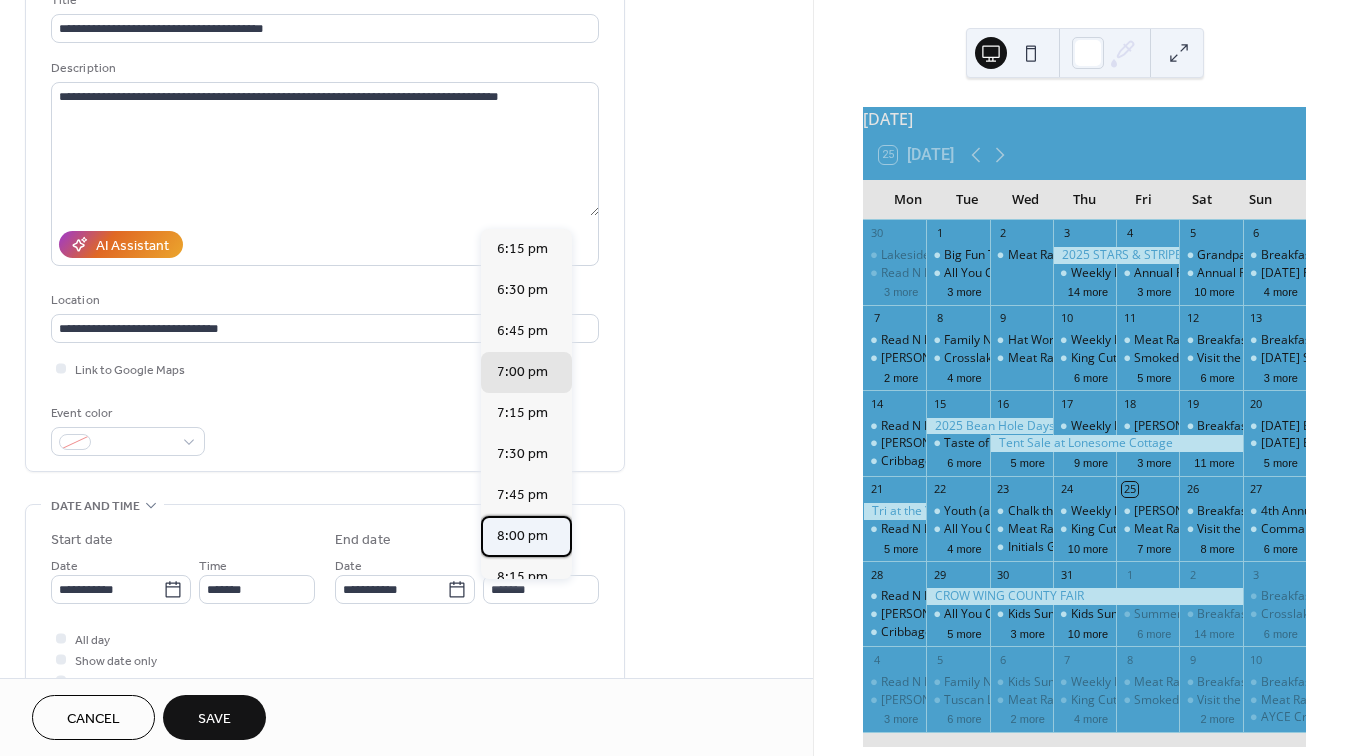 click on "8:00 pm" at bounding box center (522, 536) 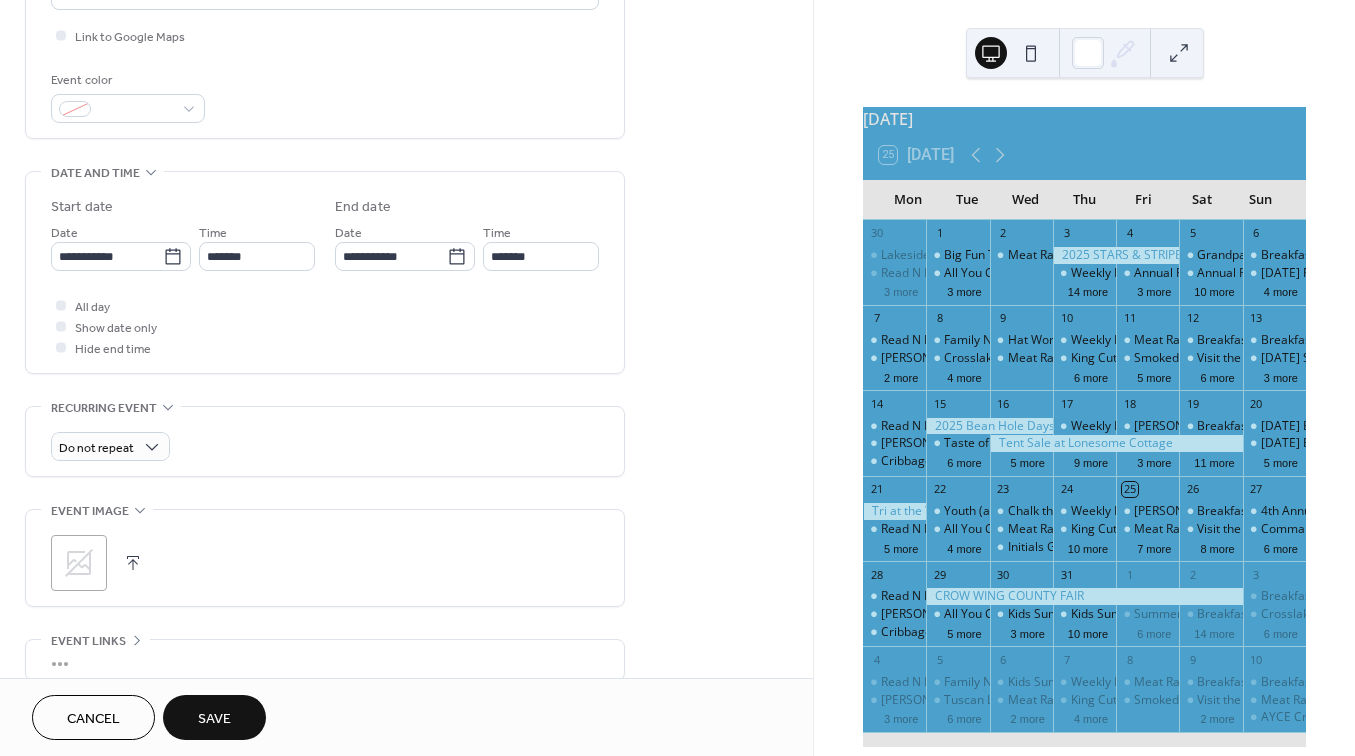 scroll, scrollTop: 485, scrollLeft: 0, axis: vertical 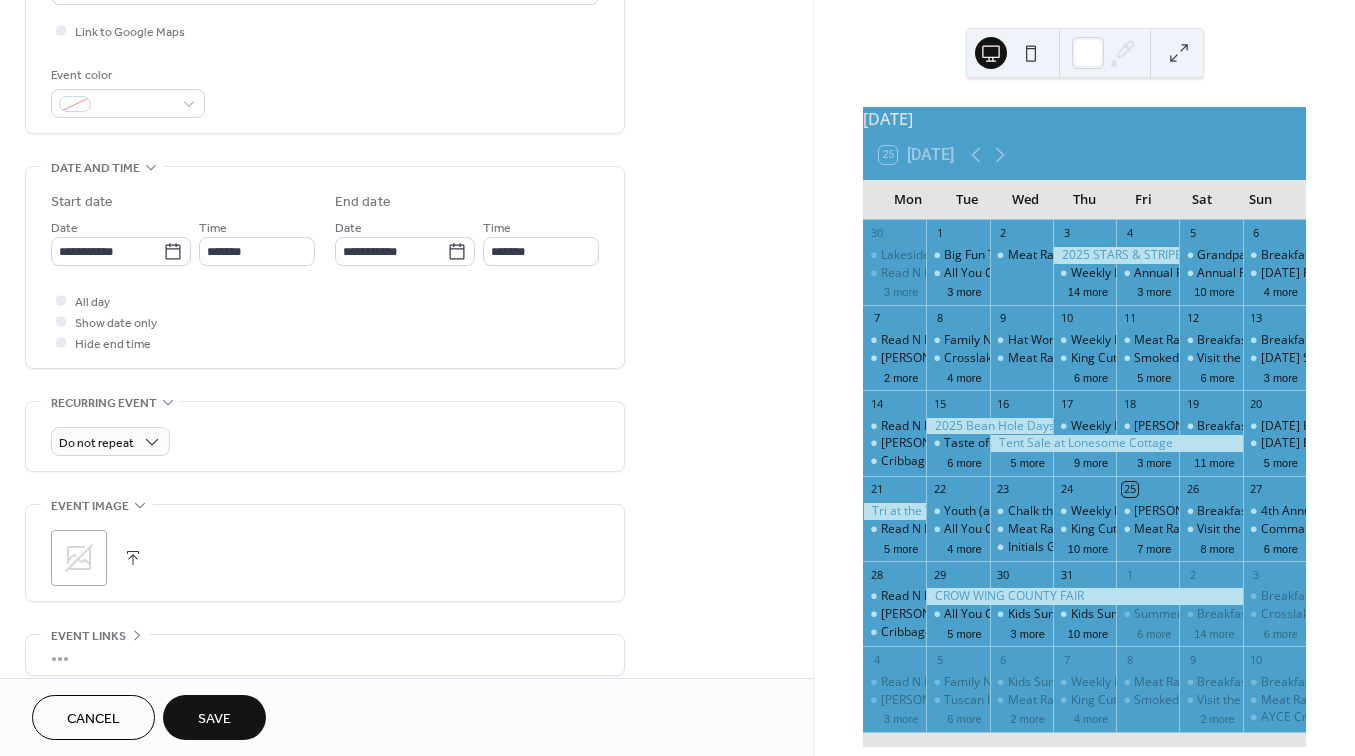 click at bounding box center [133, 558] 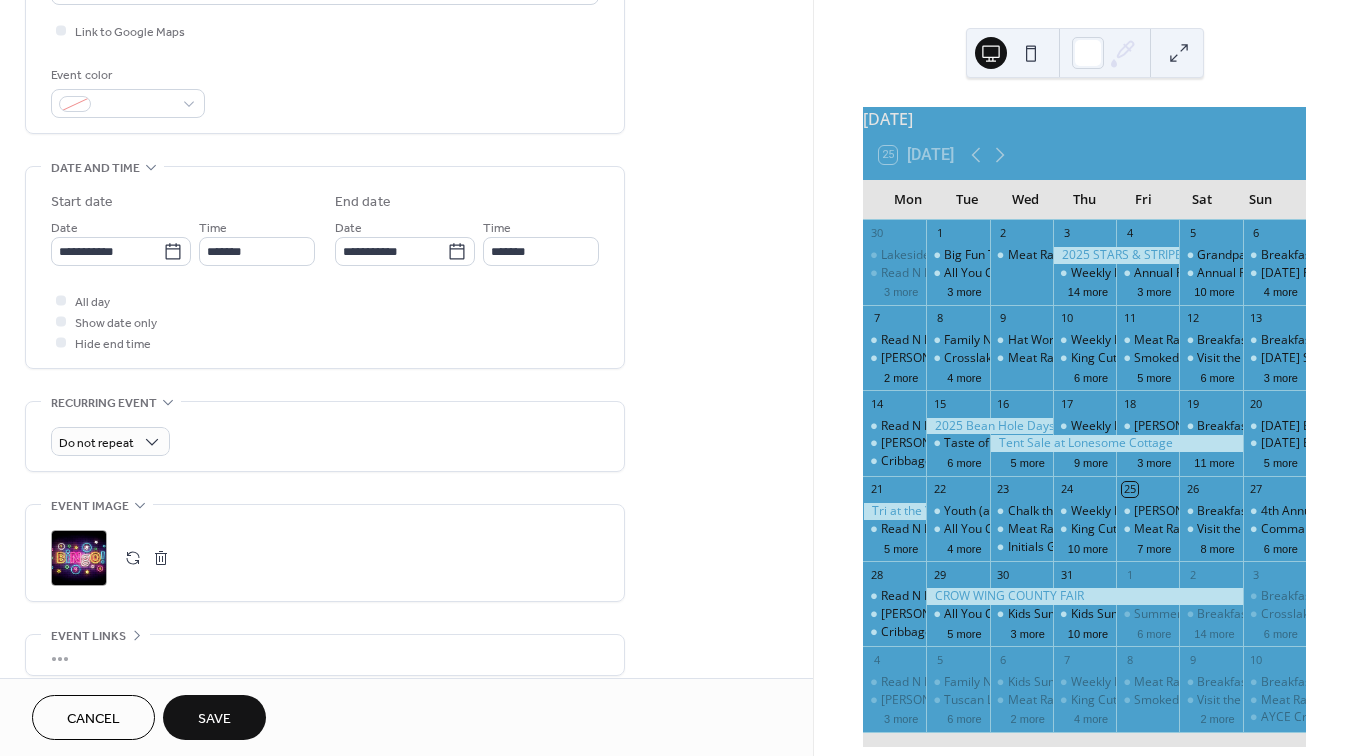 scroll, scrollTop: 638, scrollLeft: 0, axis: vertical 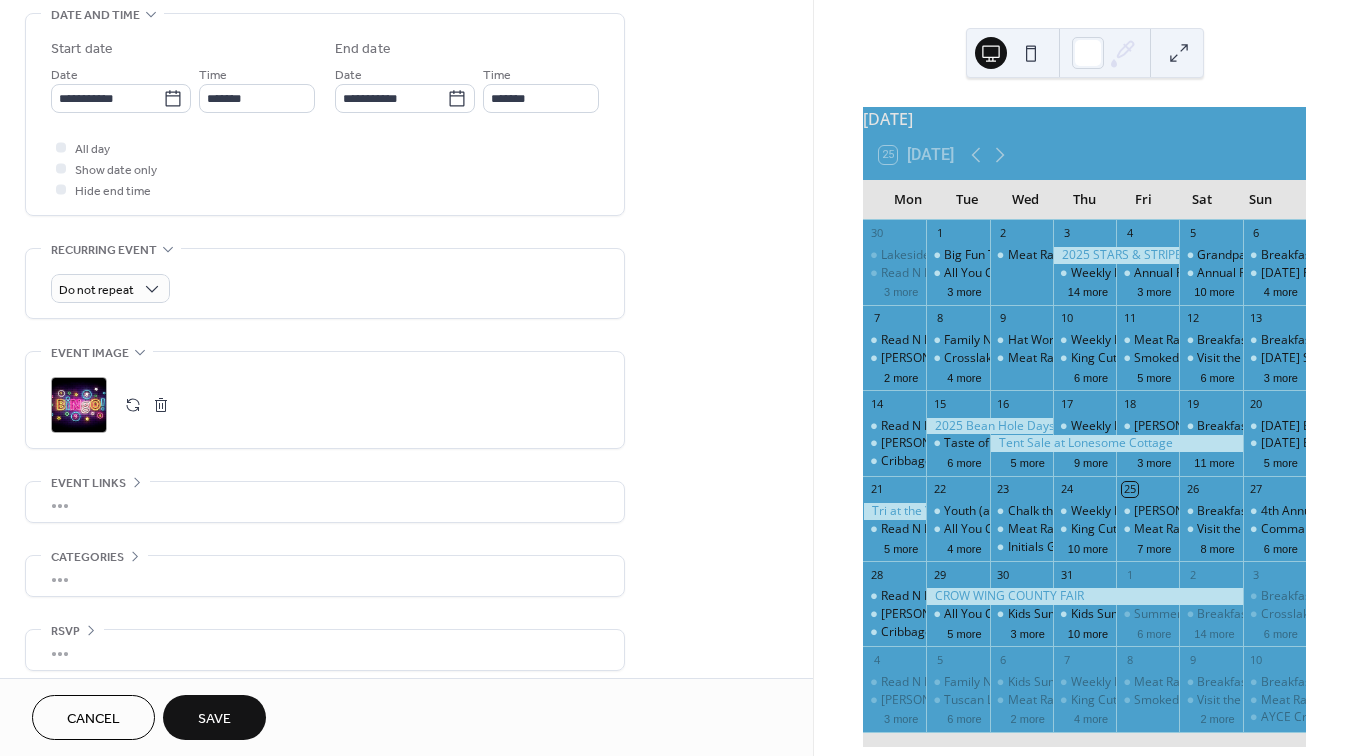 click on "•••" at bounding box center [325, 502] 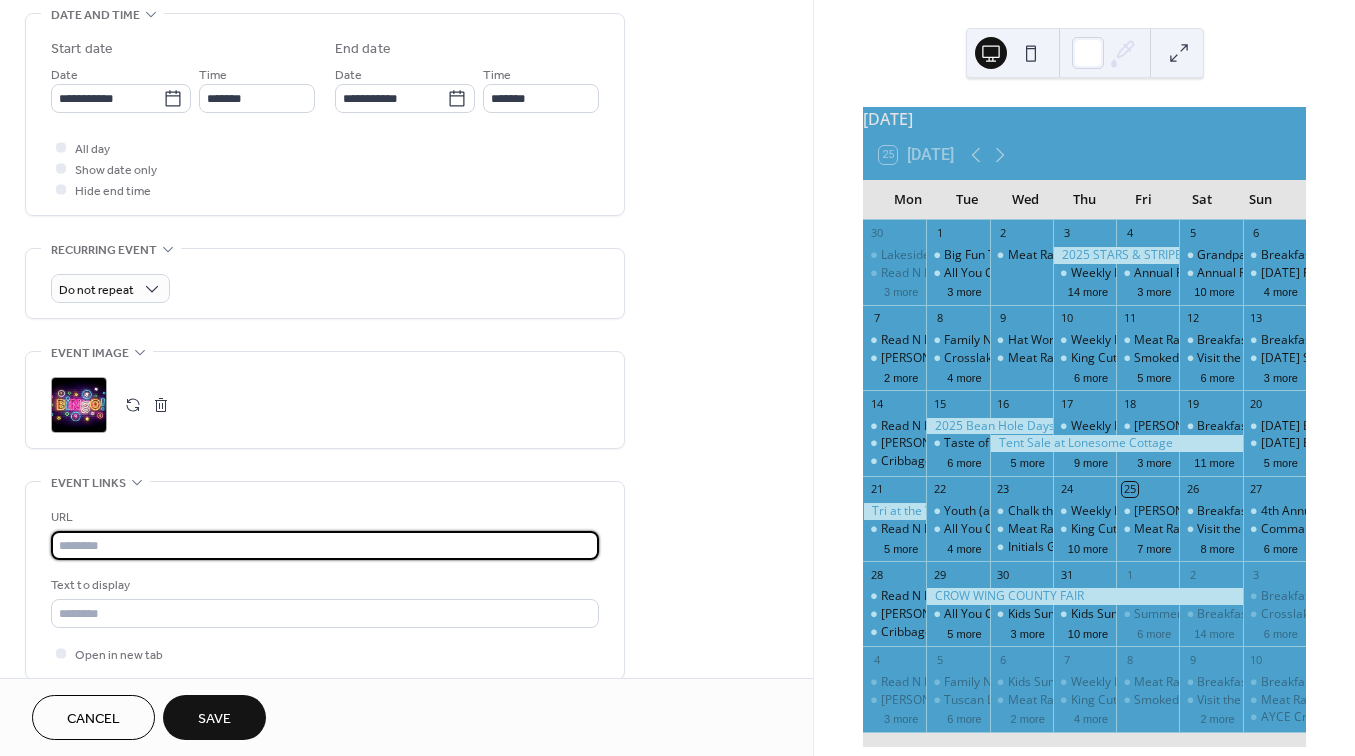click at bounding box center (325, 545) 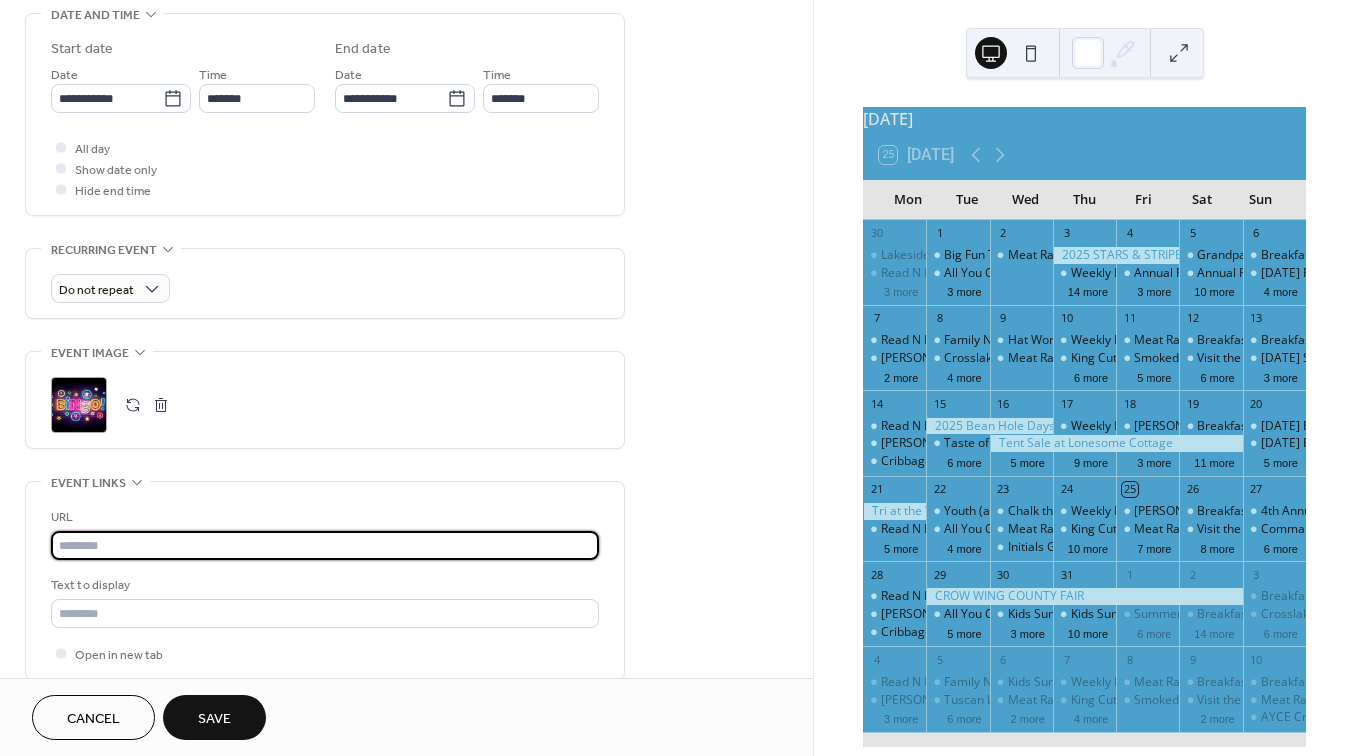 paste on "**********" 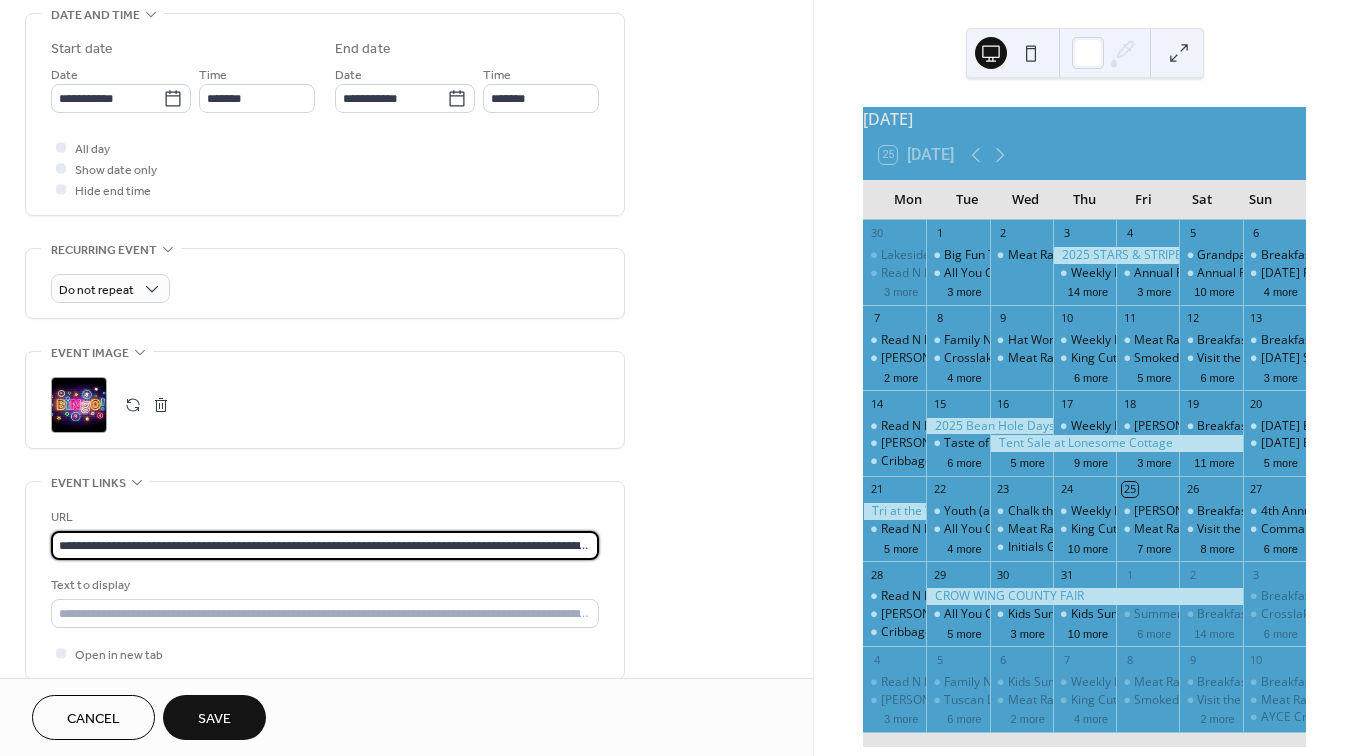 type on "**********" 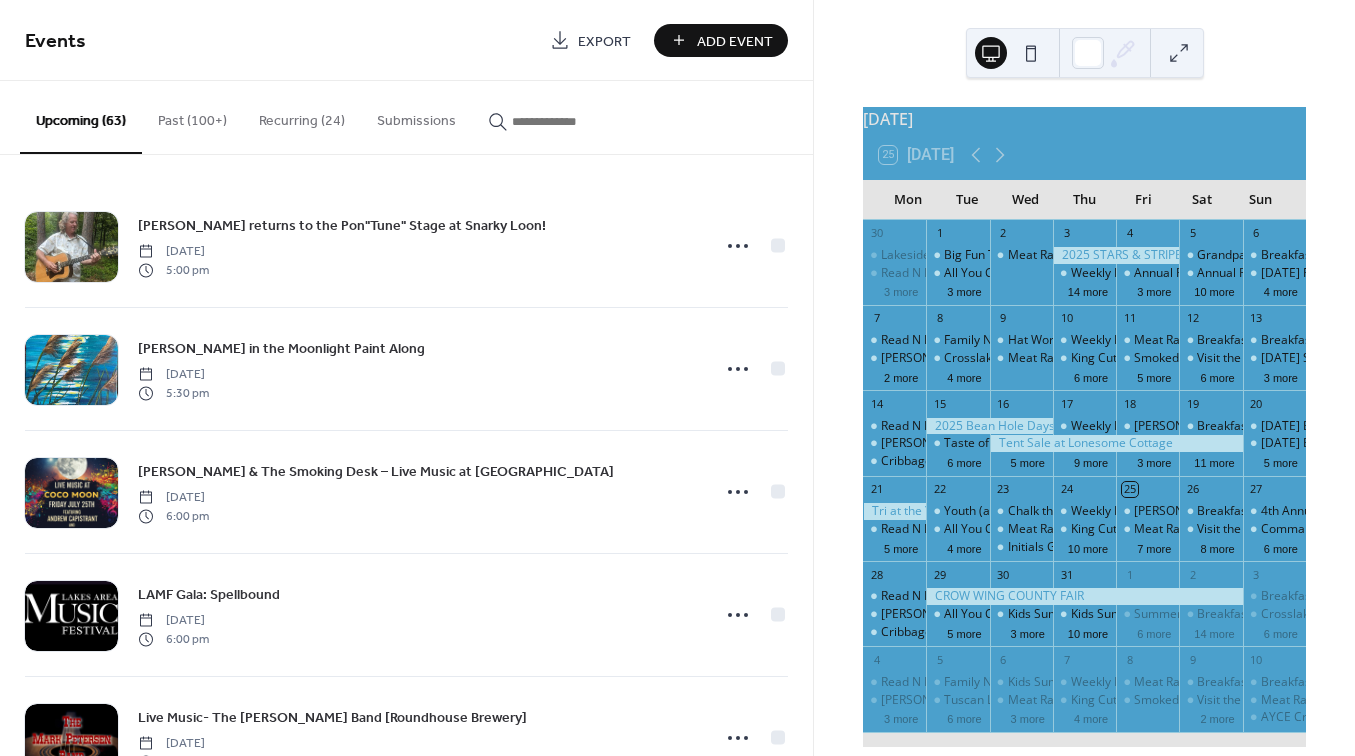 click at bounding box center (572, 121) 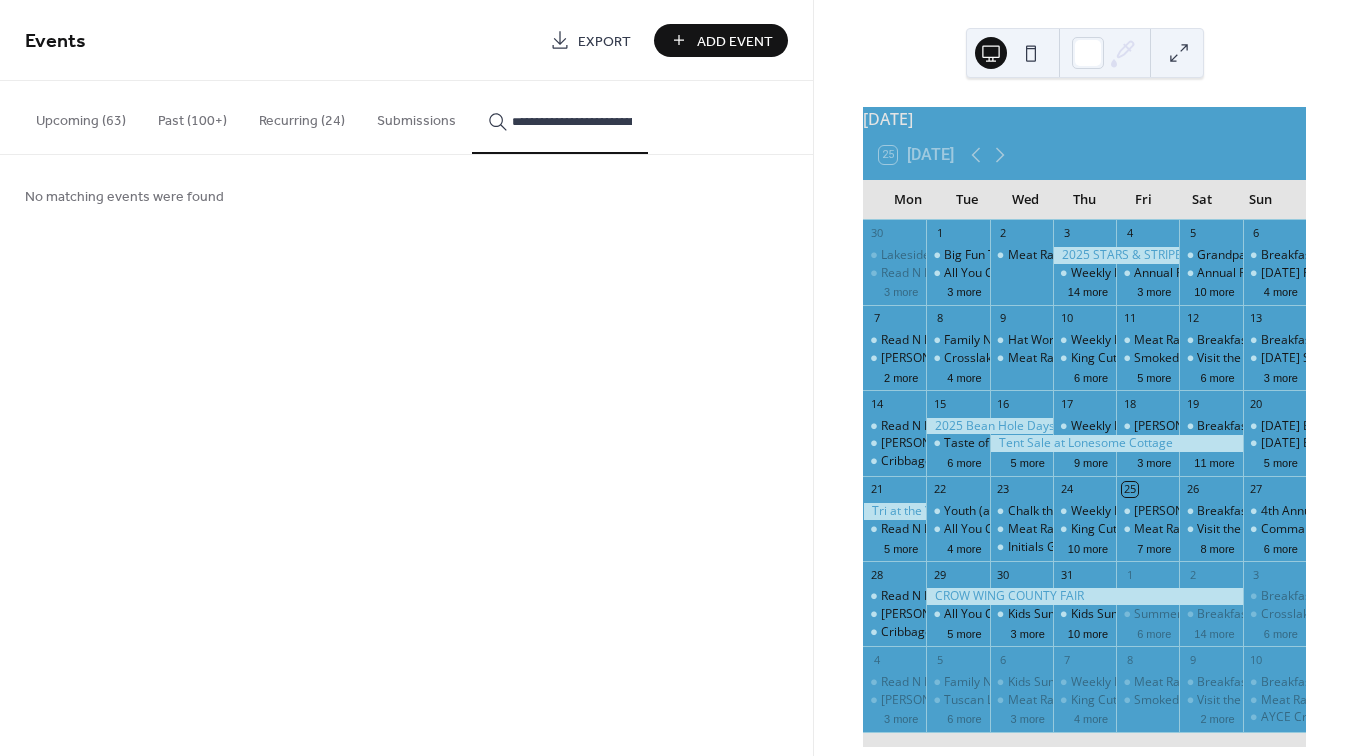 type on "**********" 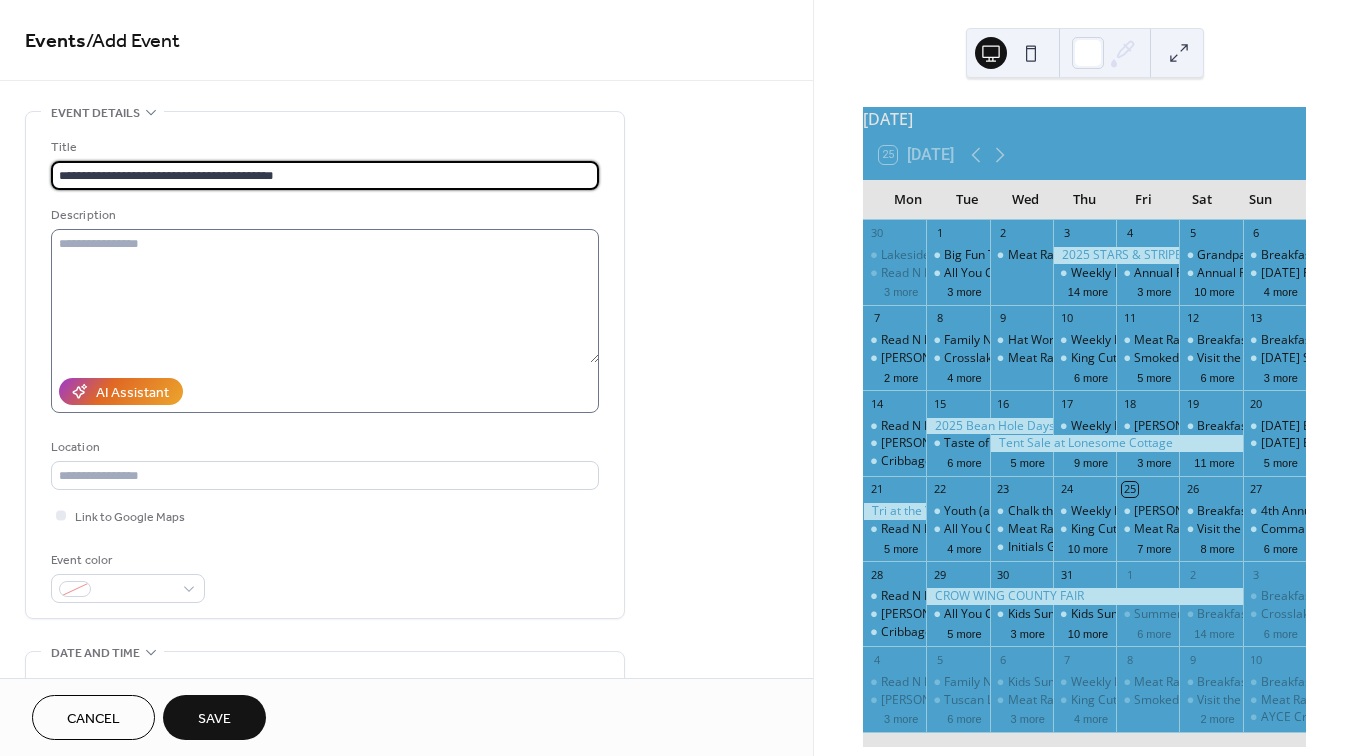 type on "**********" 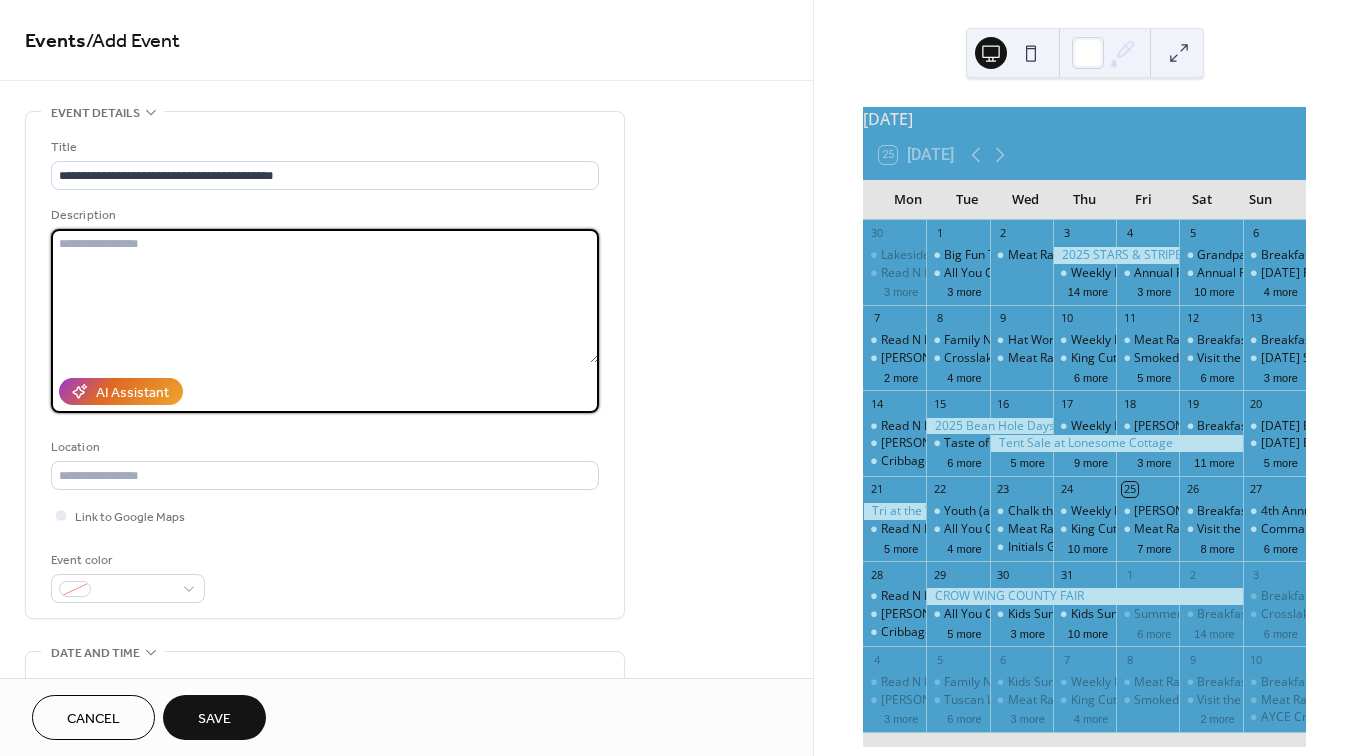 click at bounding box center (325, 296) 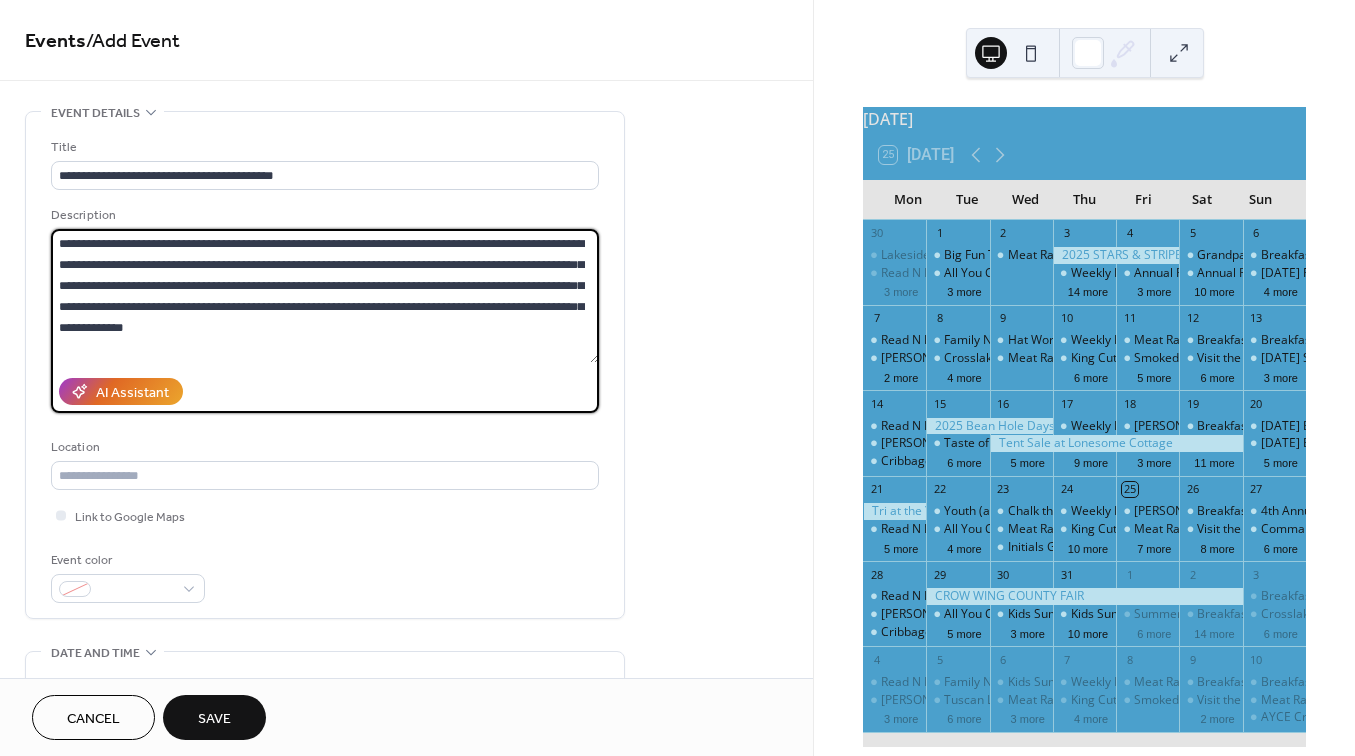 scroll, scrollTop: 294, scrollLeft: 0, axis: vertical 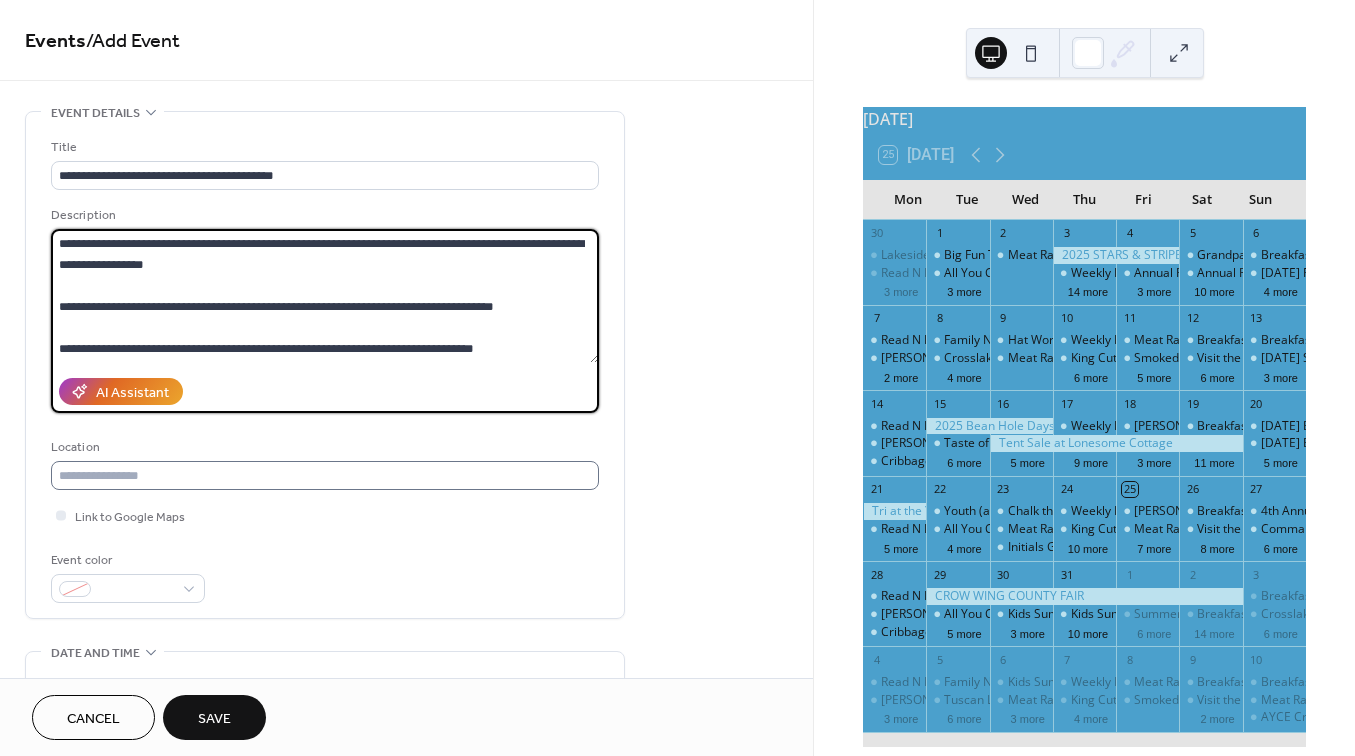 type on "**********" 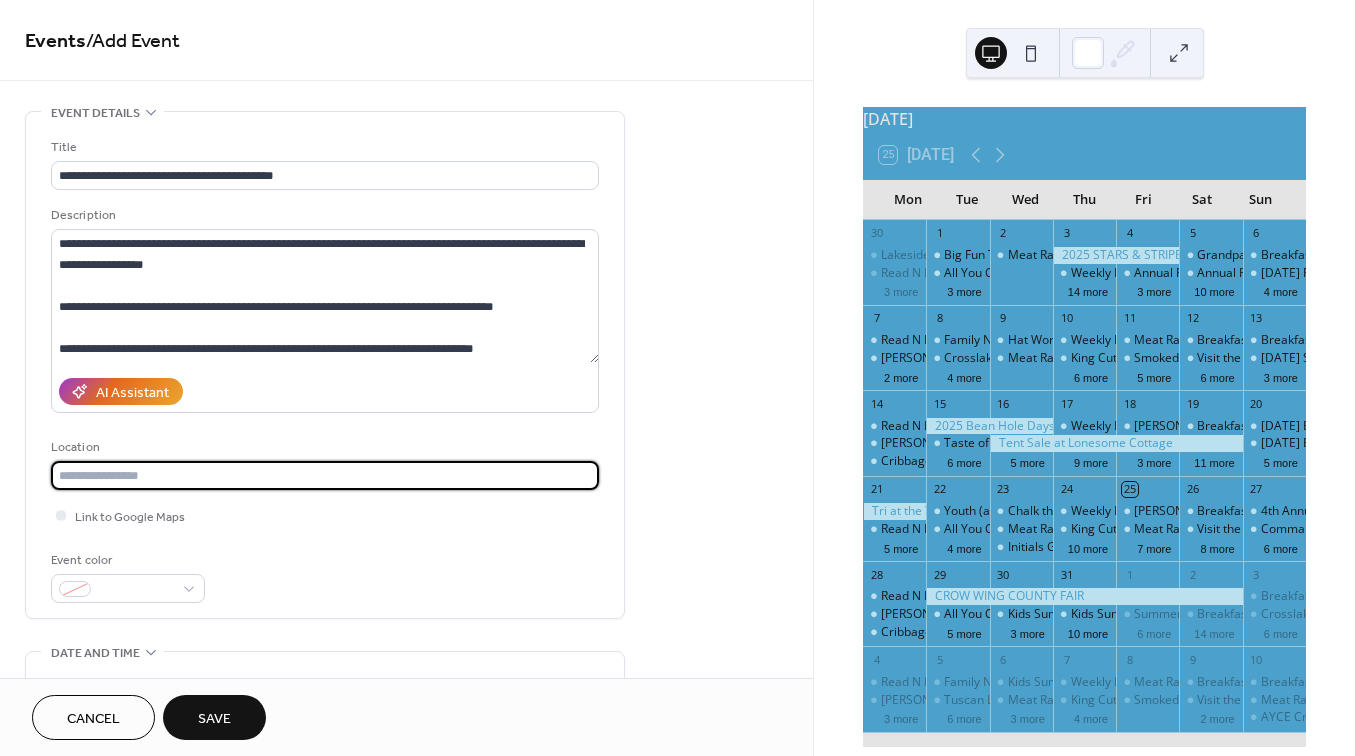 click at bounding box center [325, 475] 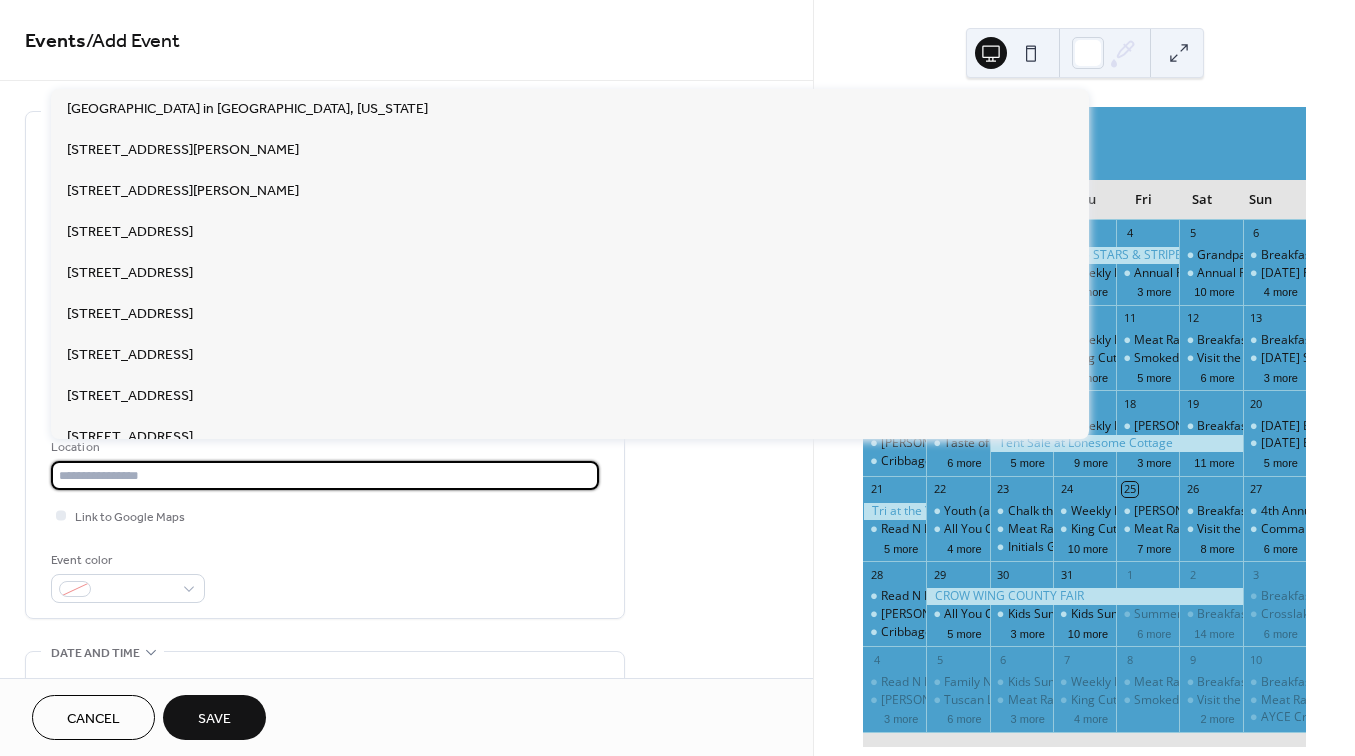 paste on "**********" 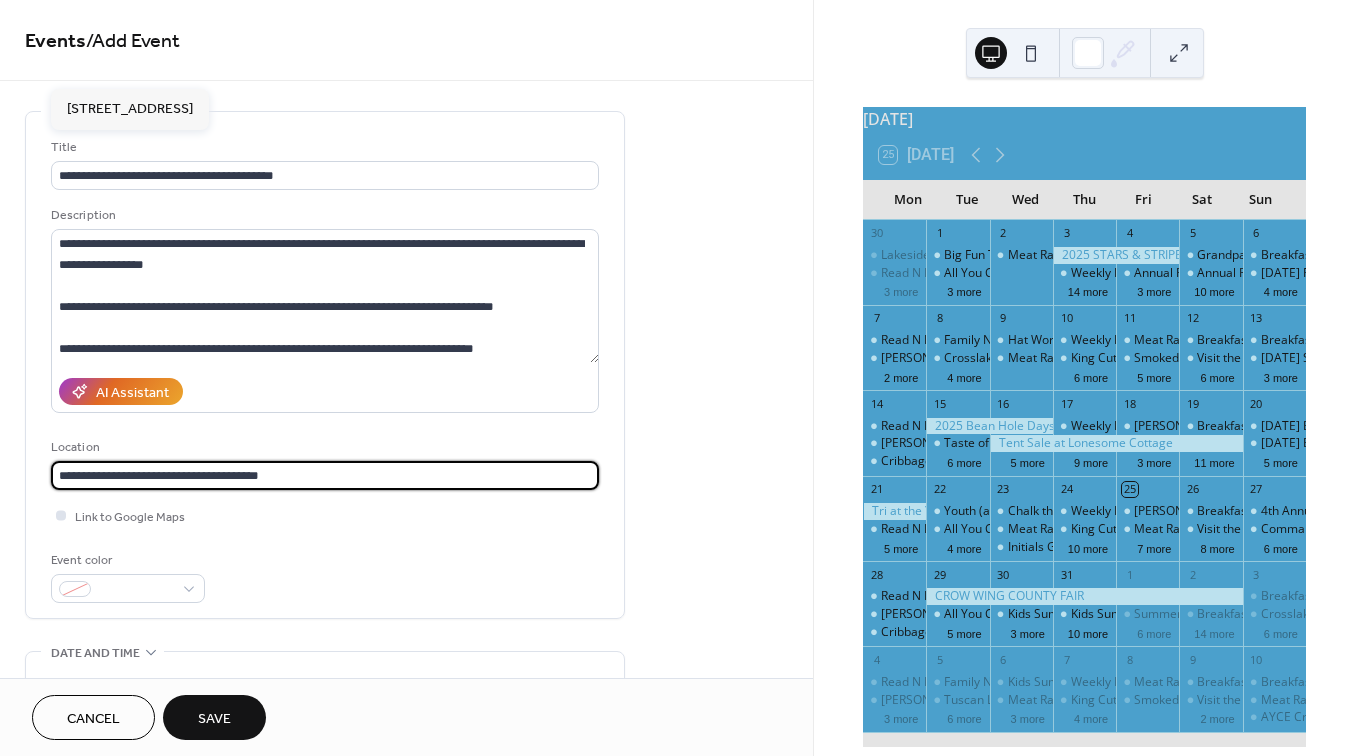 type on "**********" 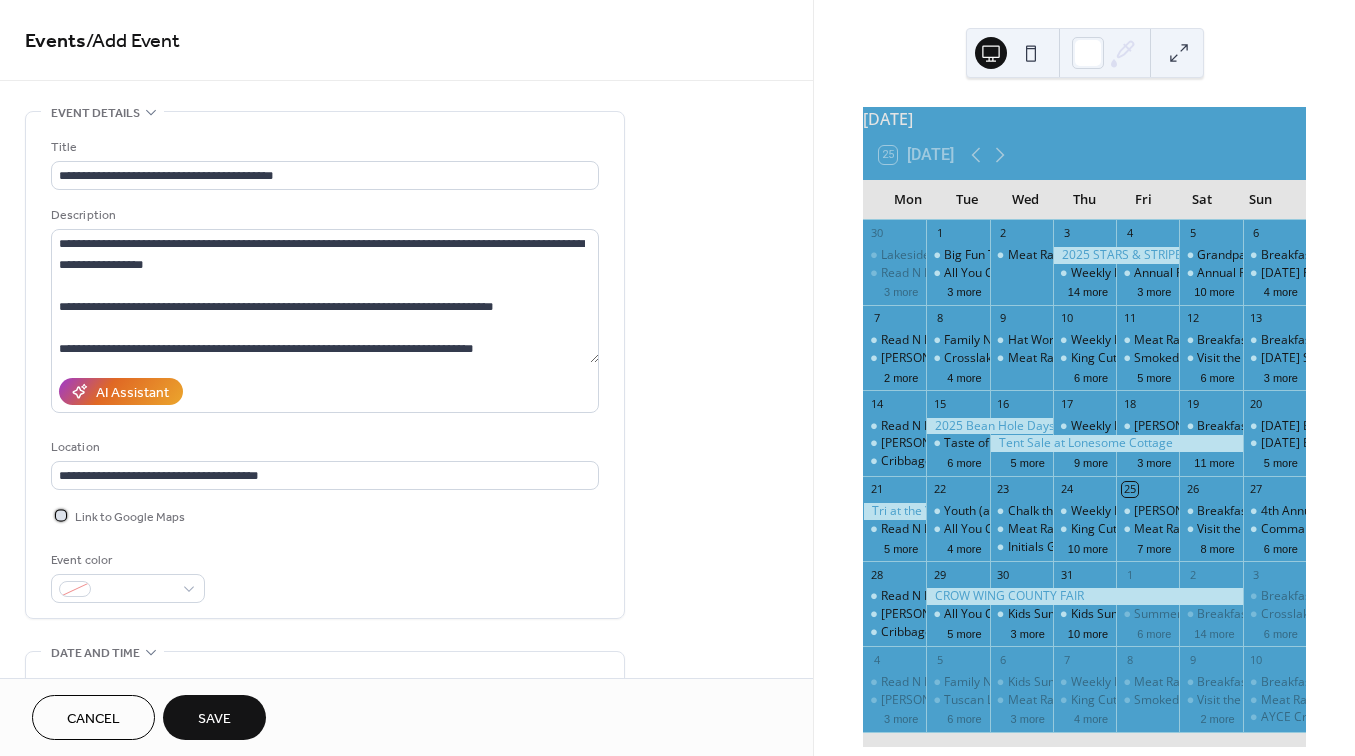 click at bounding box center [61, 515] 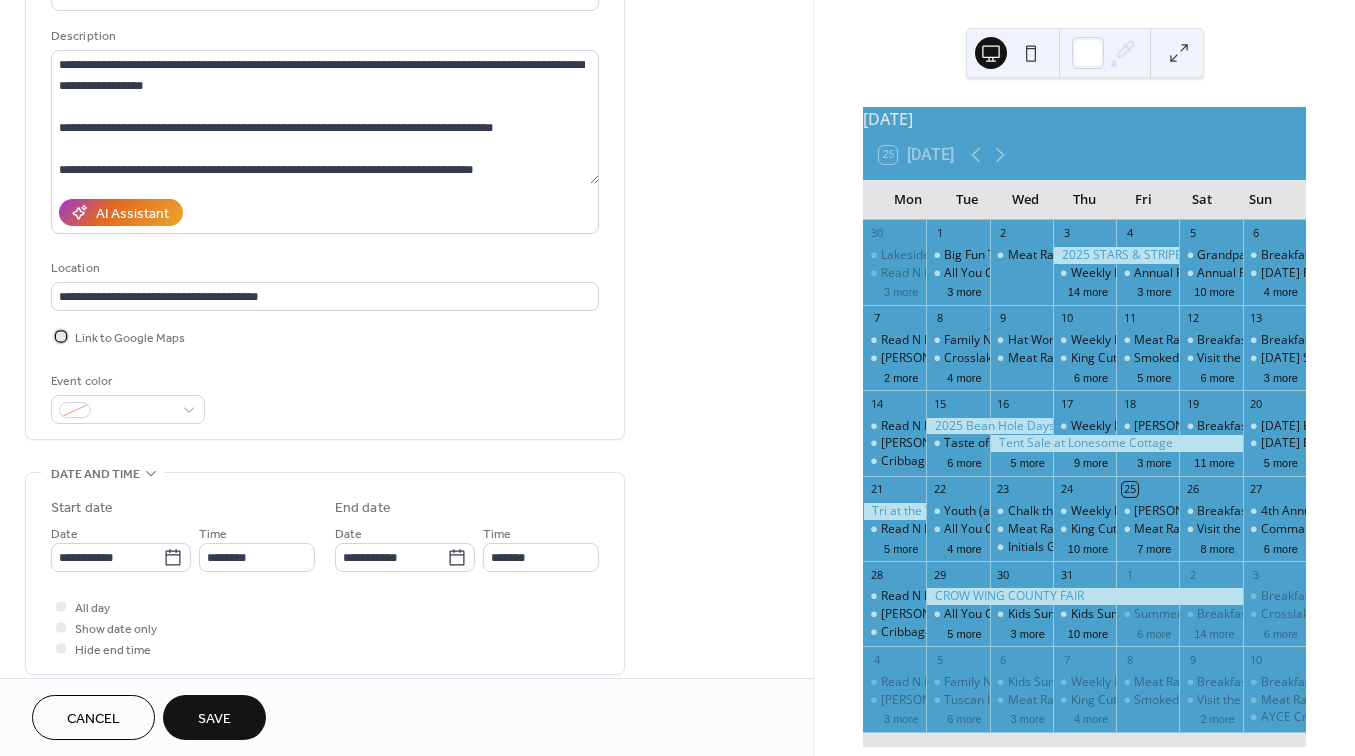 scroll, scrollTop: 180, scrollLeft: 0, axis: vertical 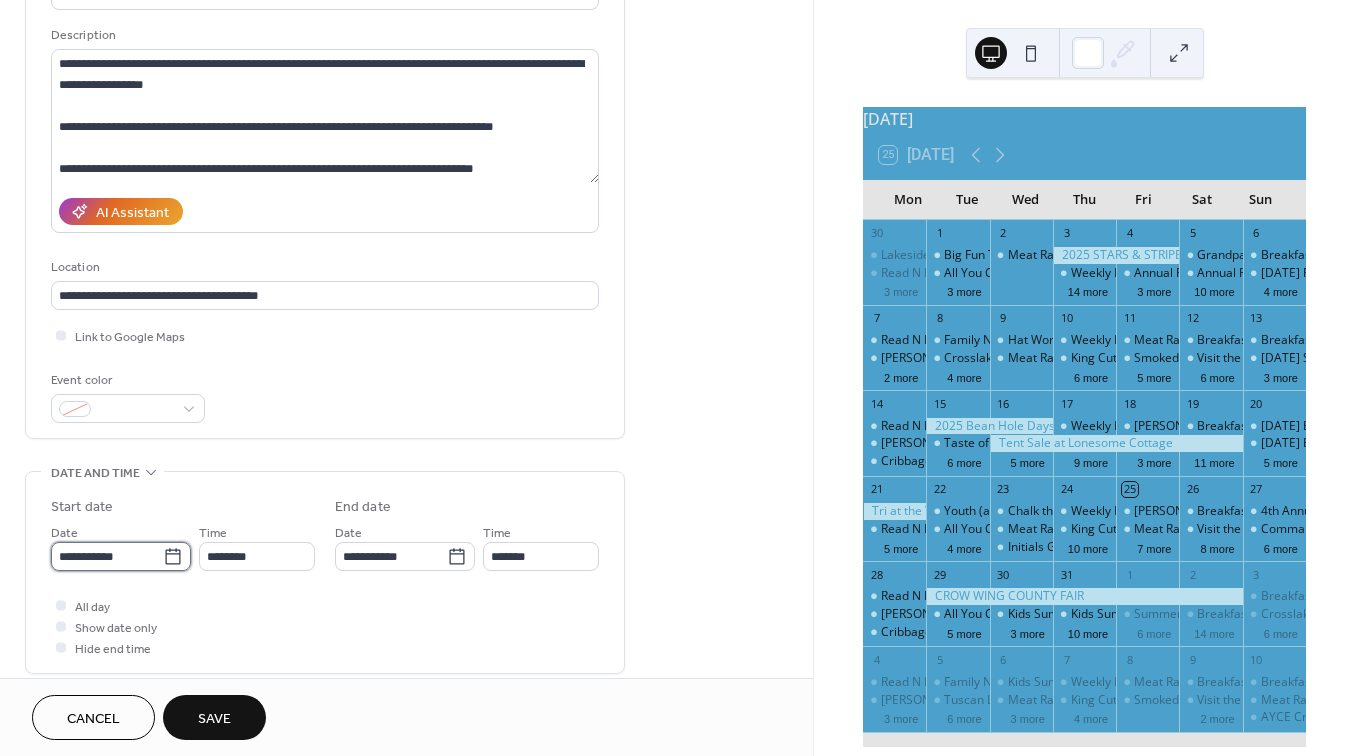 click on "**********" at bounding box center (107, 556) 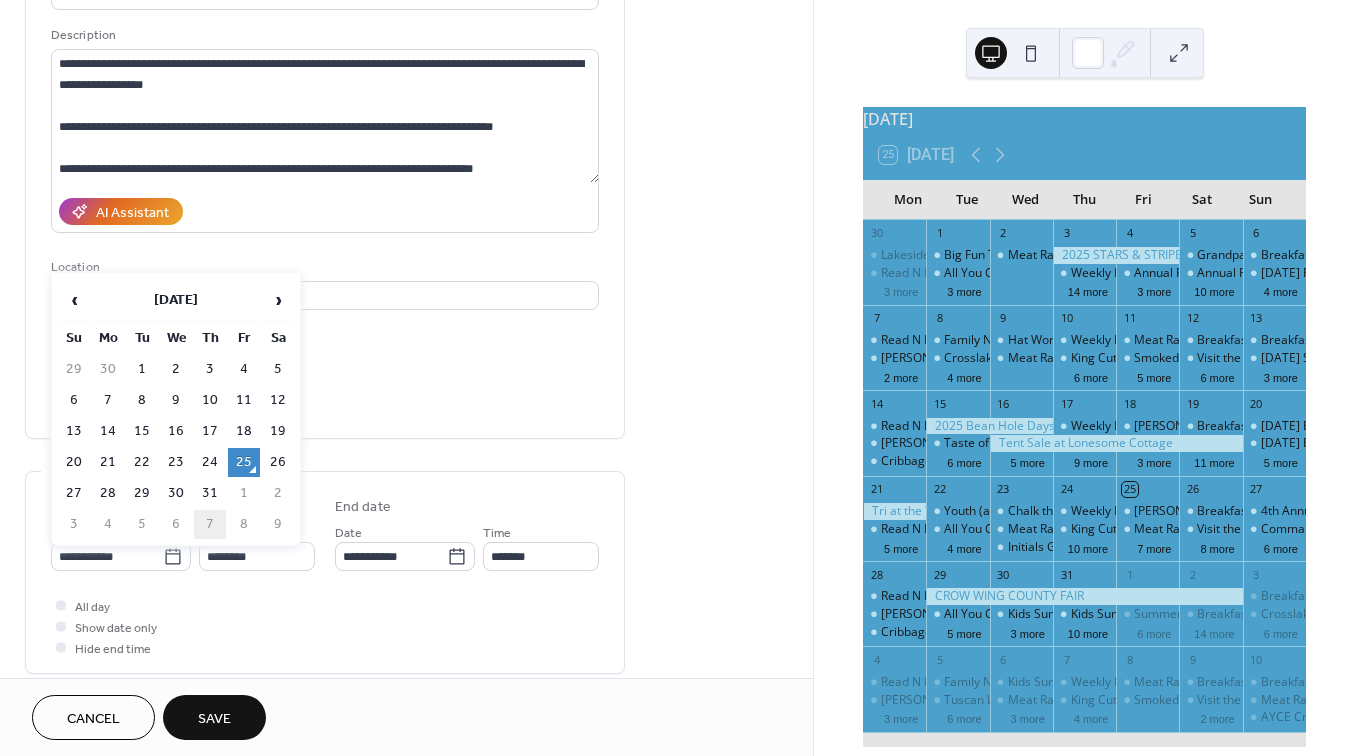 click on "7" at bounding box center [210, 524] 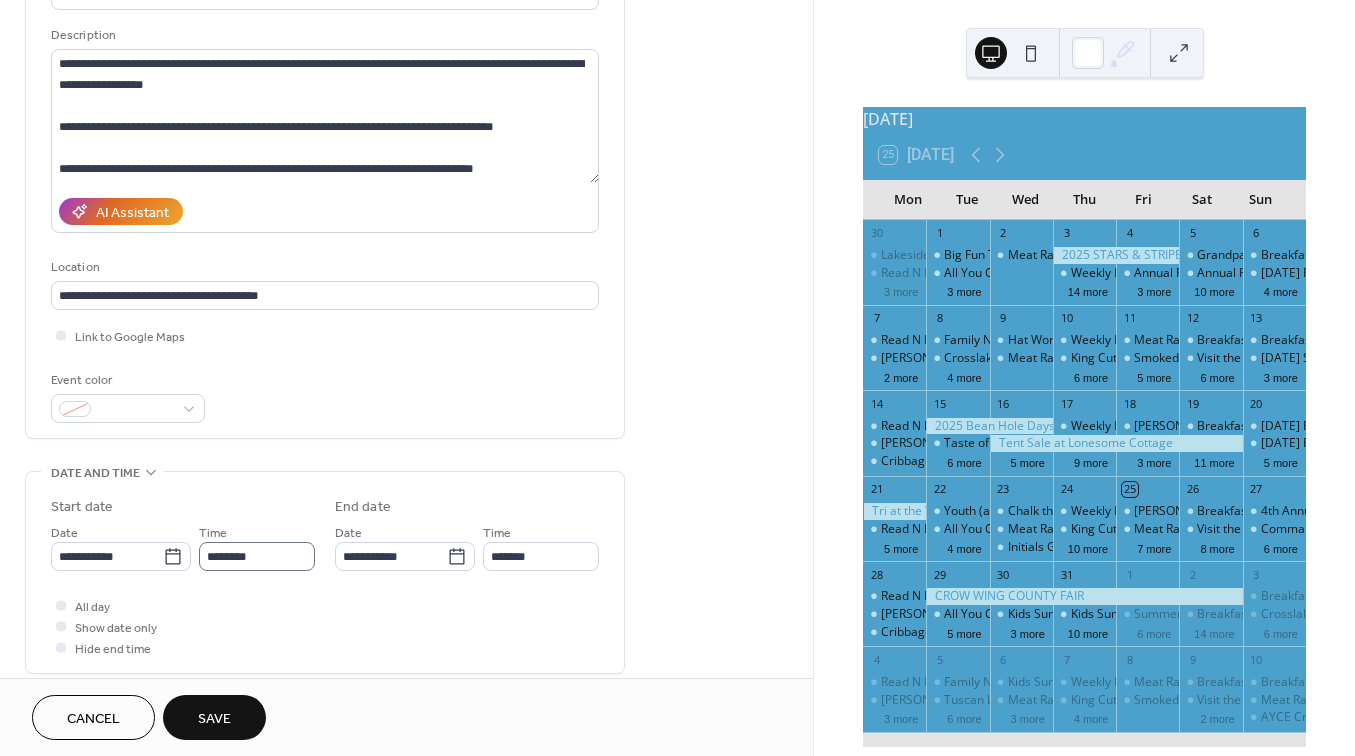 type on "**********" 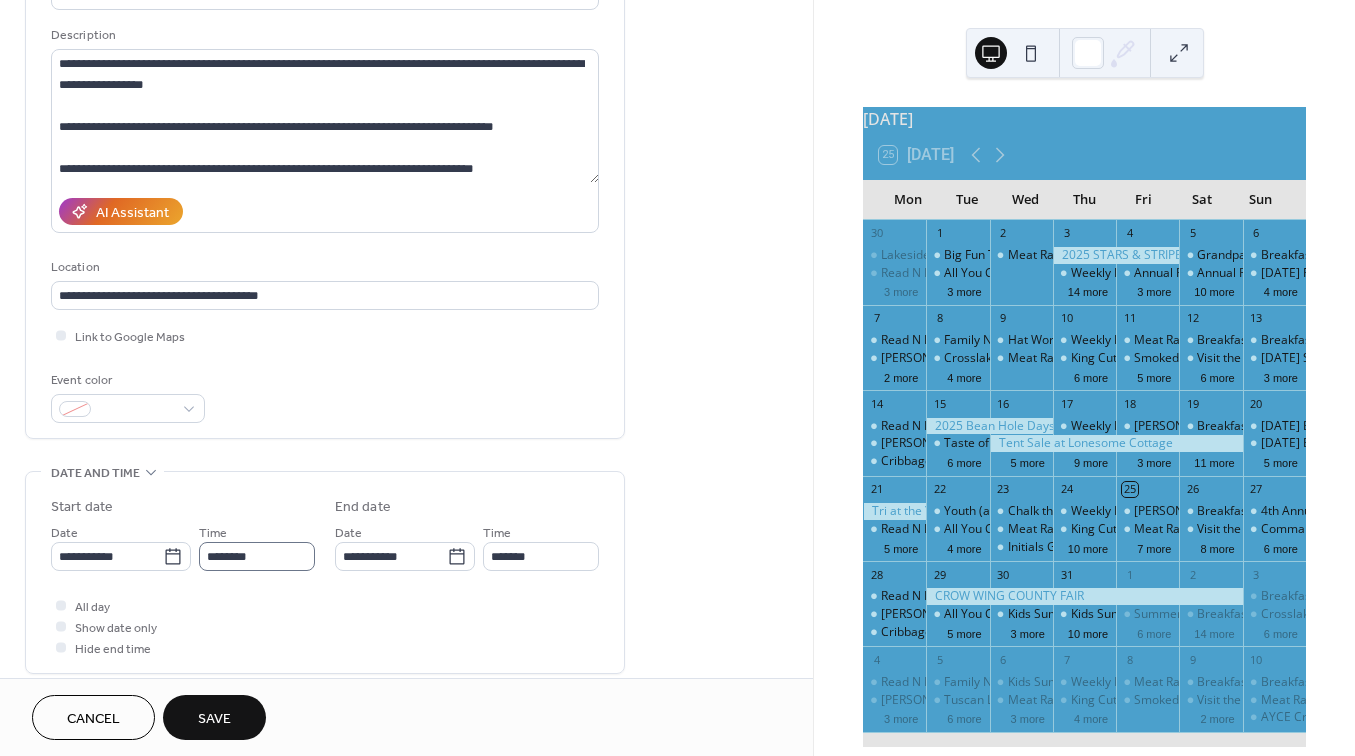 type on "**********" 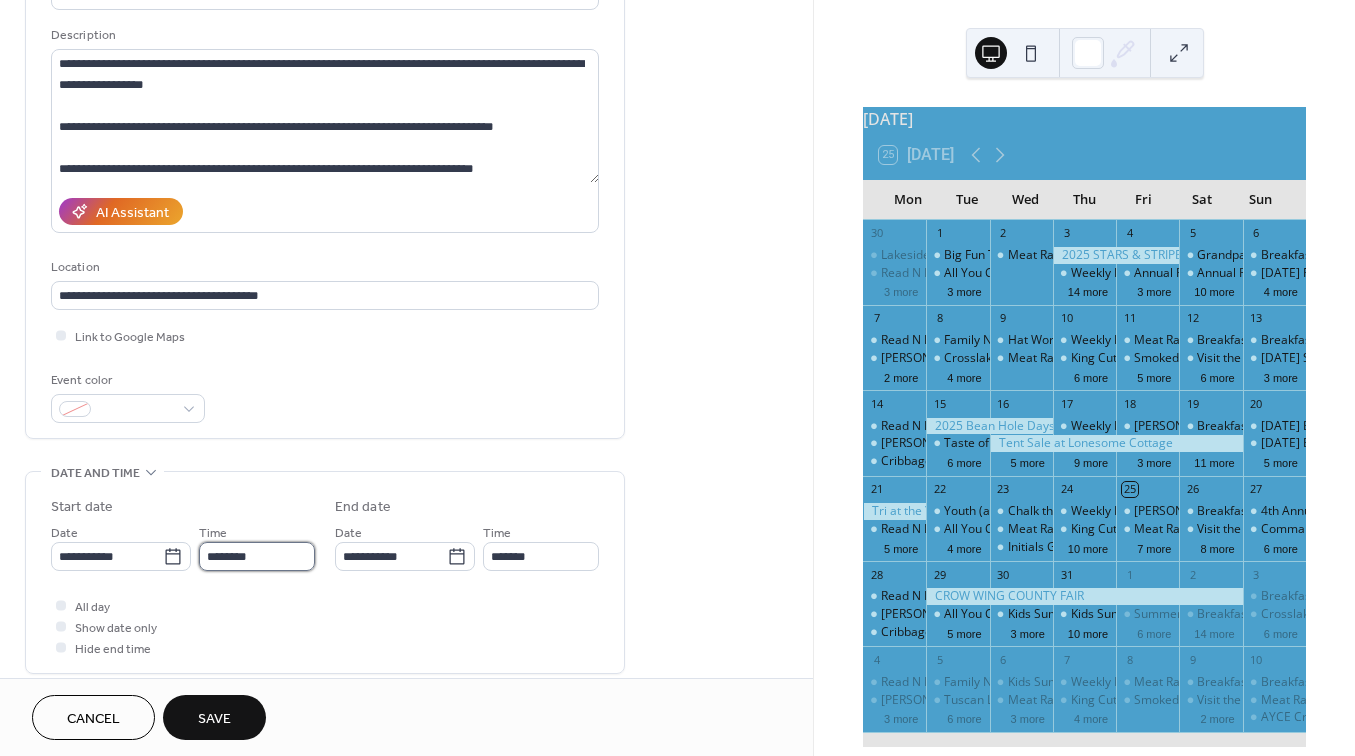 click on "********" at bounding box center (257, 556) 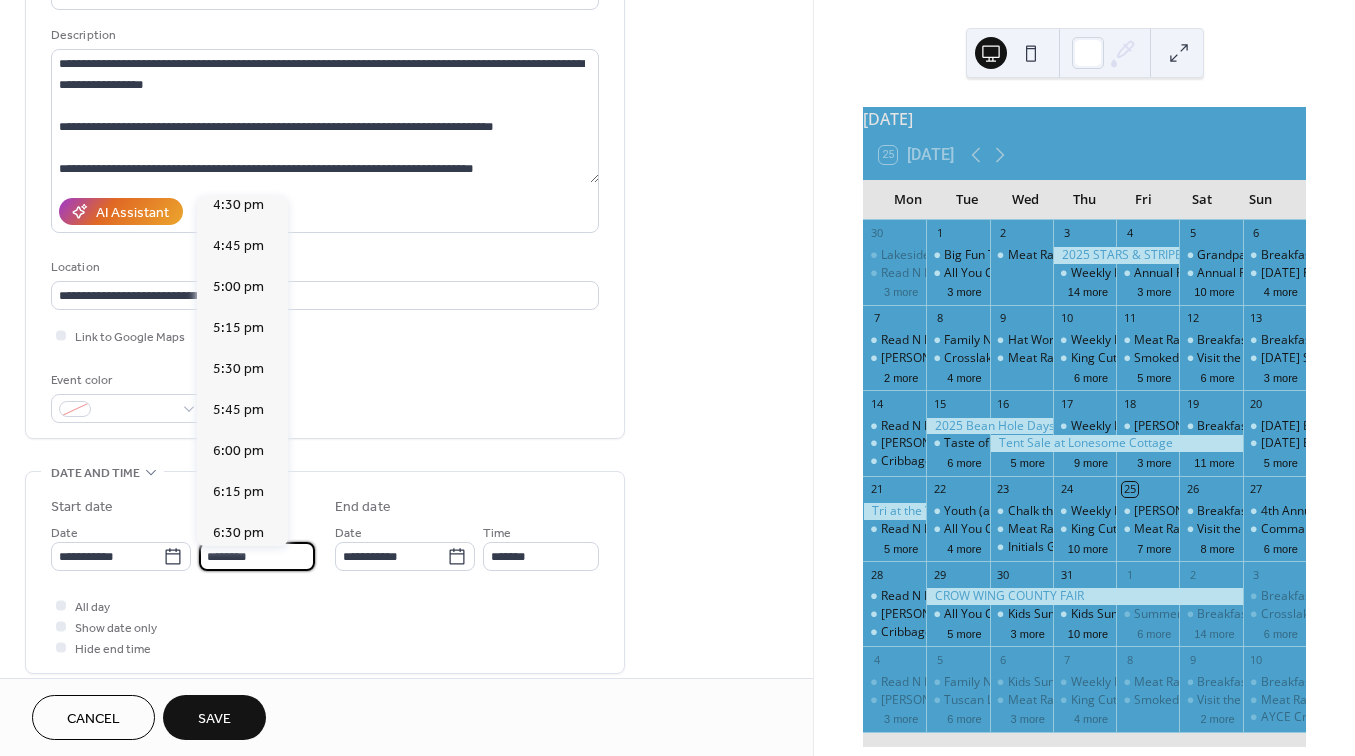 scroll, scrollTop: 2719, scrollLeft: 0, axis: vertical 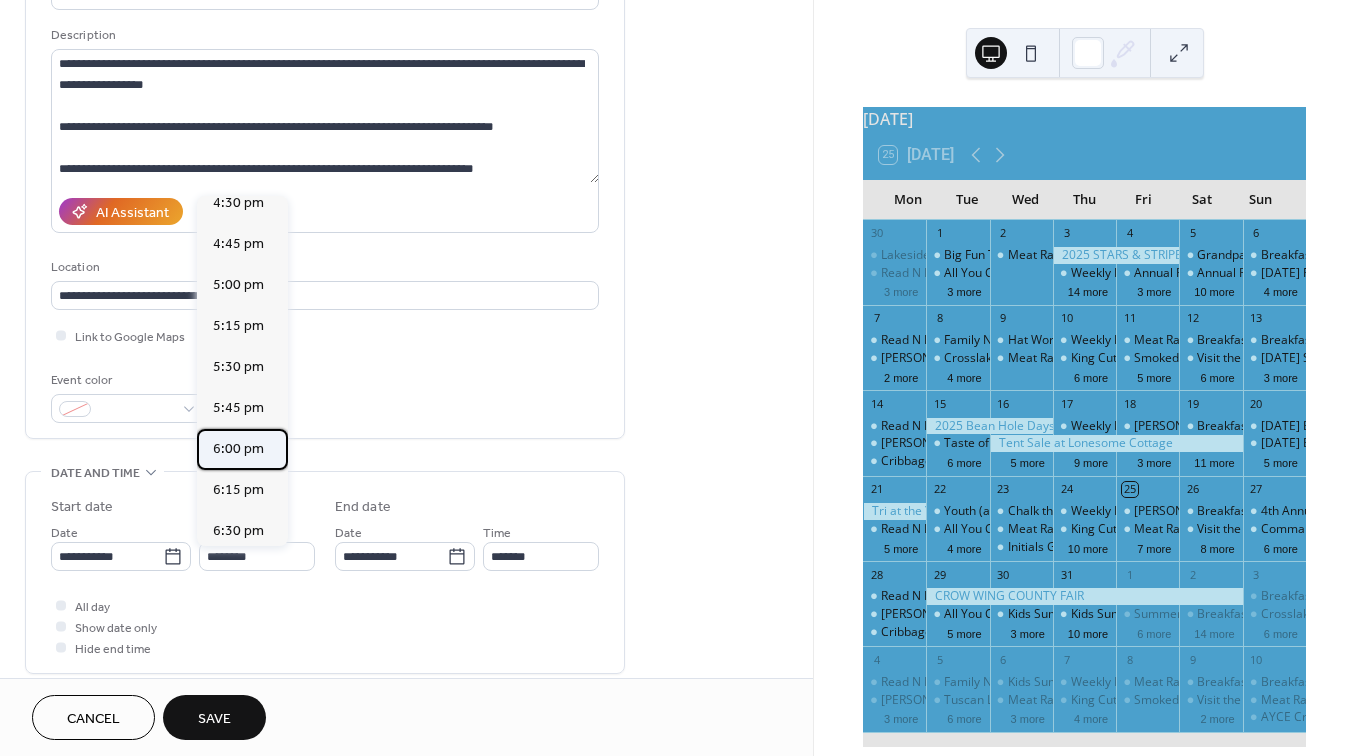 click on "6:00 pm" at bounding box center [238, 449] 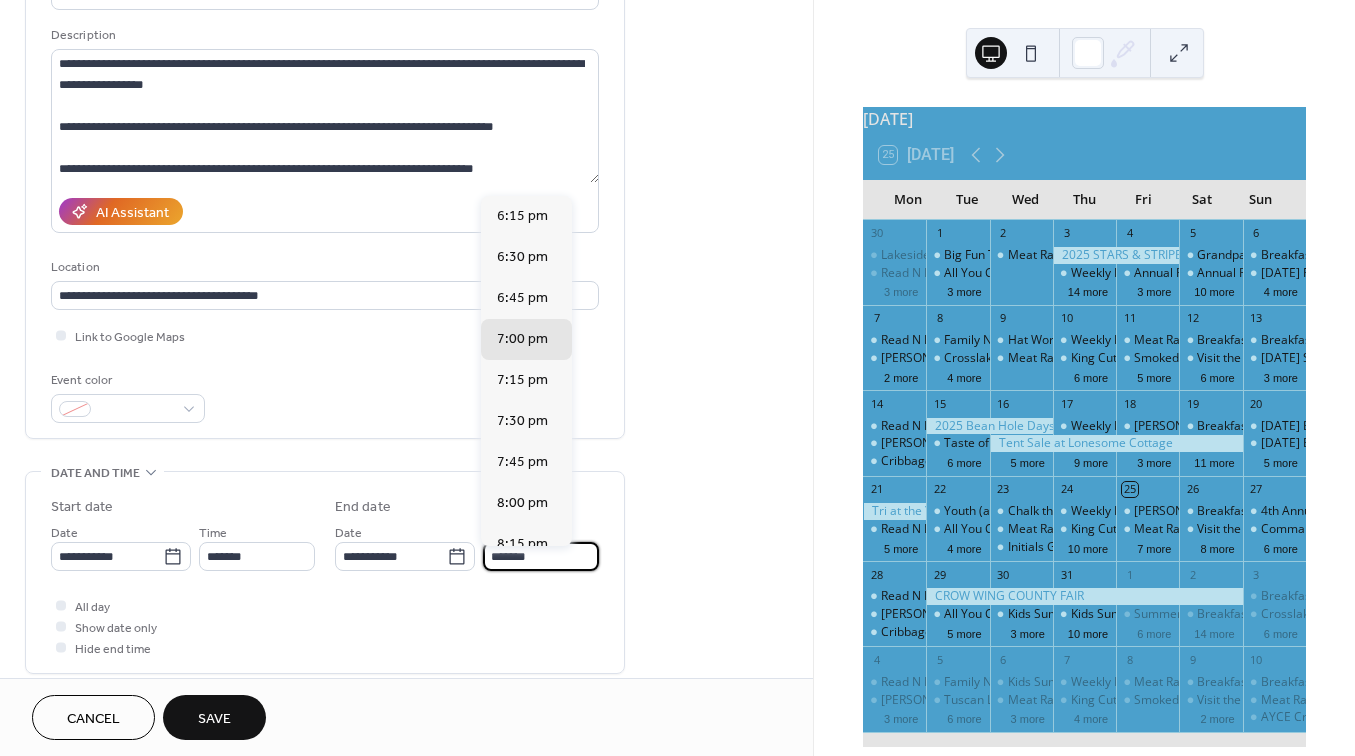 click on "*******" at bounding box center [541, 556] 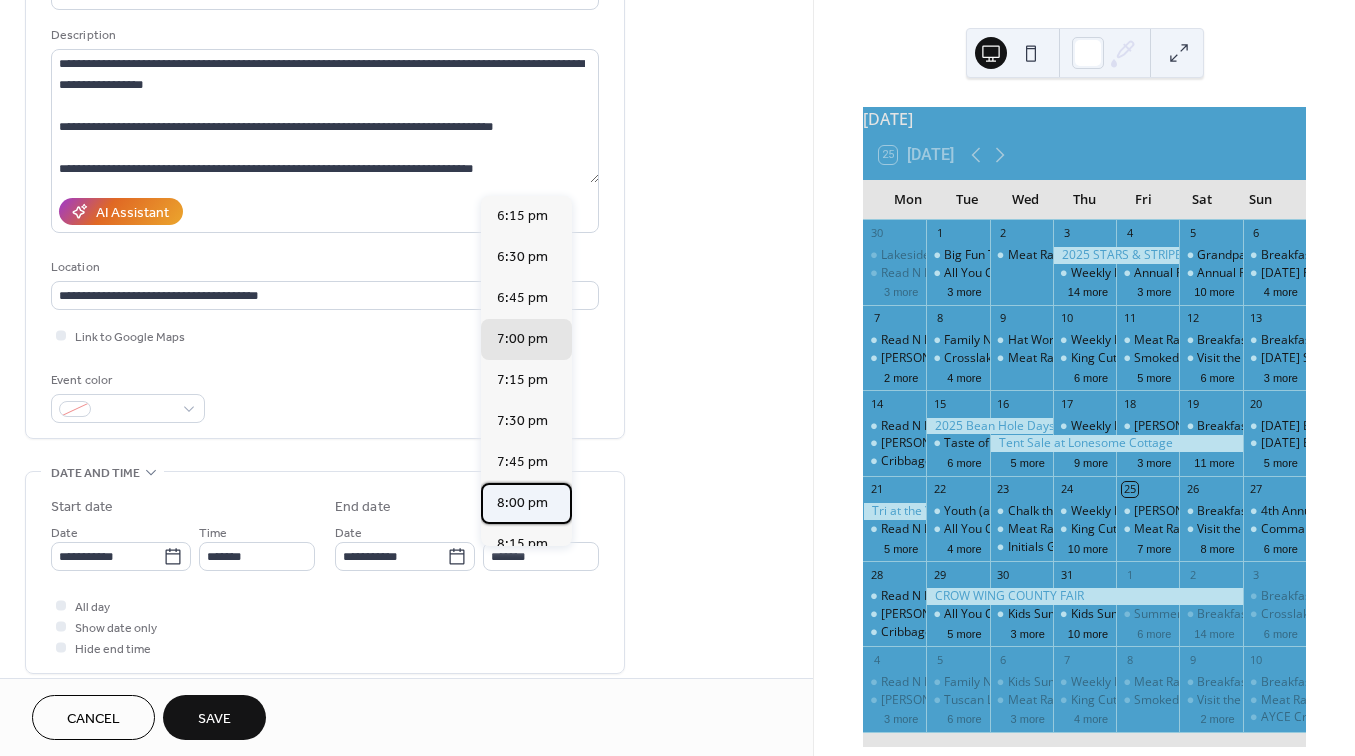 click on "8:00 pm" at bounding box center (522, 503) 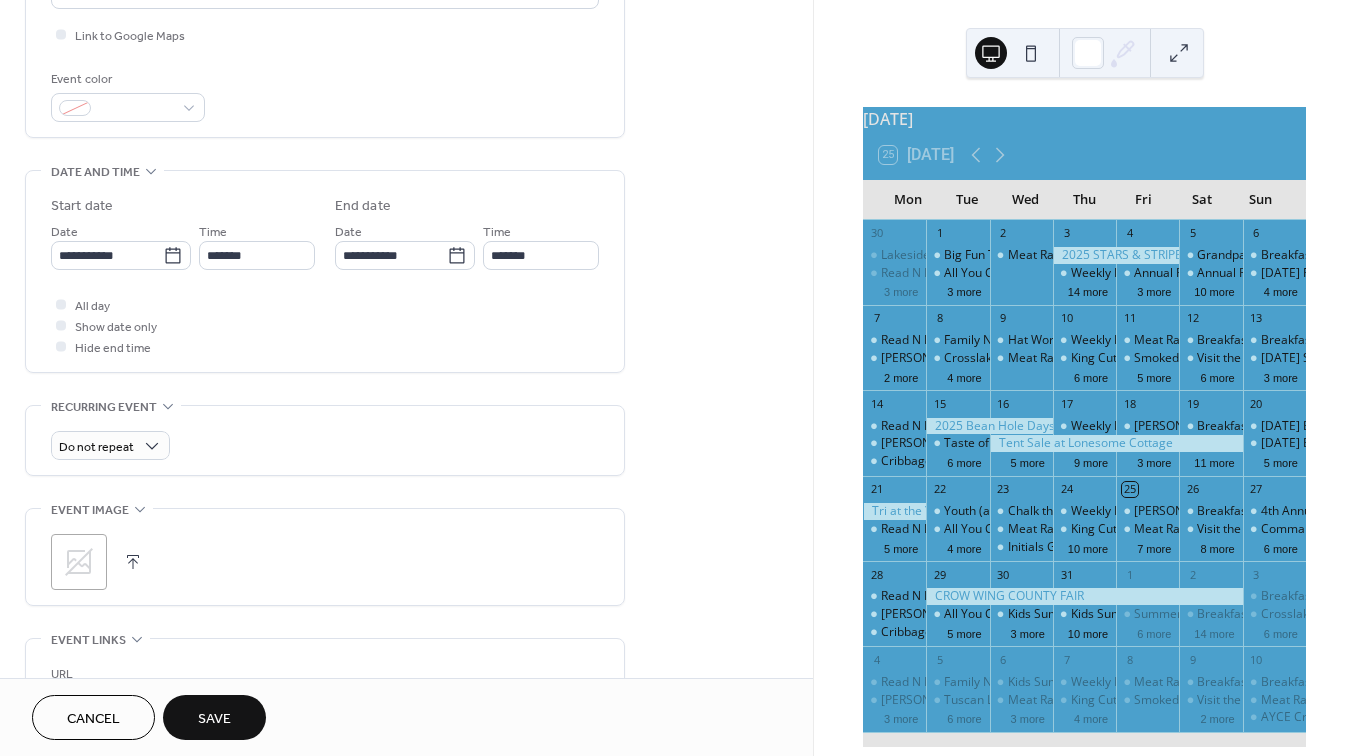 scroll, scrollTop: 483, scrollLeft: 0, axis: vertical 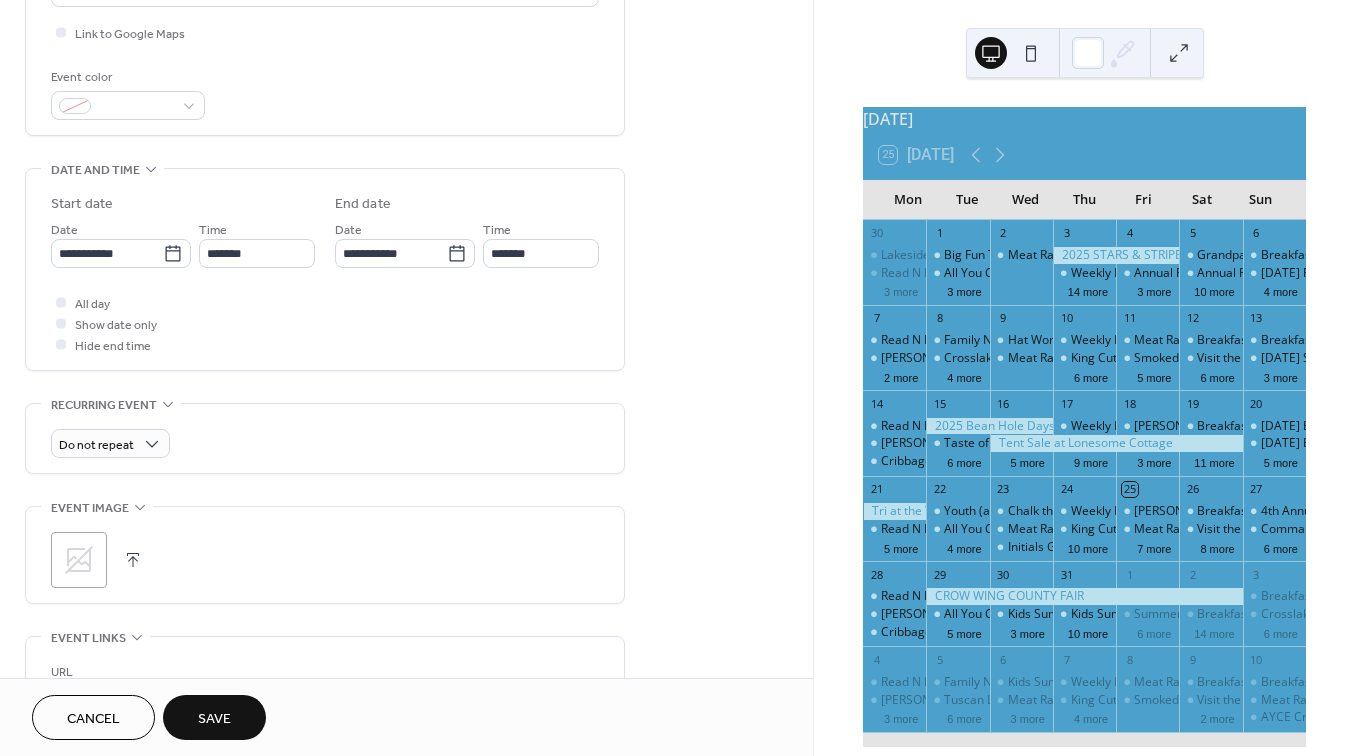click at bounding box center [133, 560] 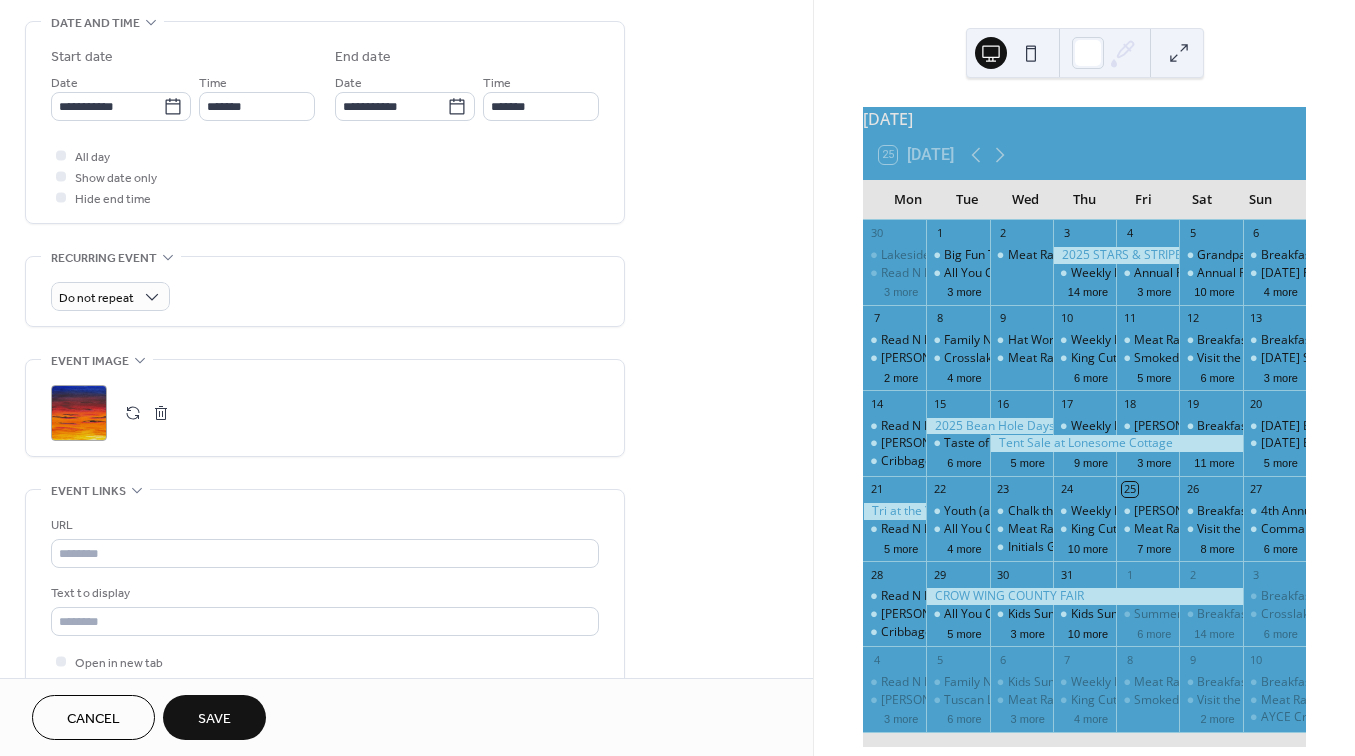 scroll, scrollTop: 645, scrollLeft: 0, axis: vertical 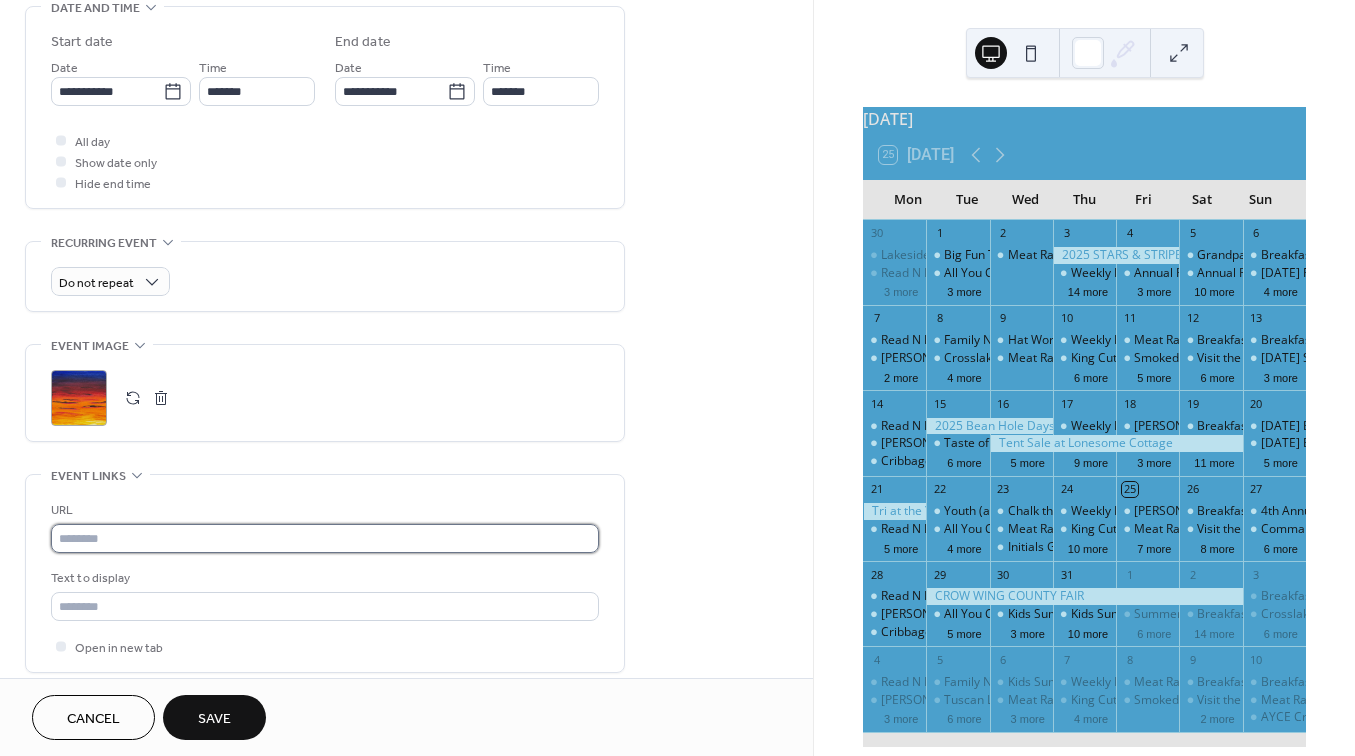click at bounding box center [325, 538] 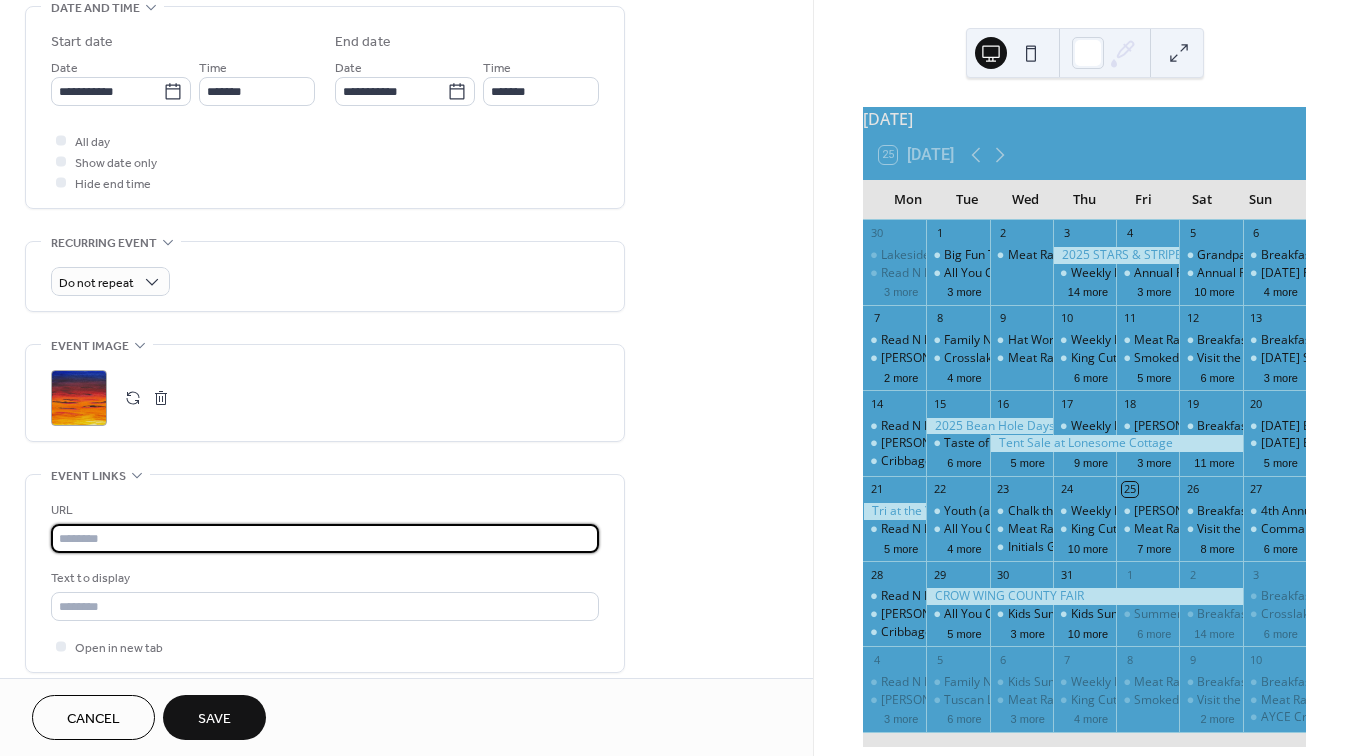 paste on "**********" 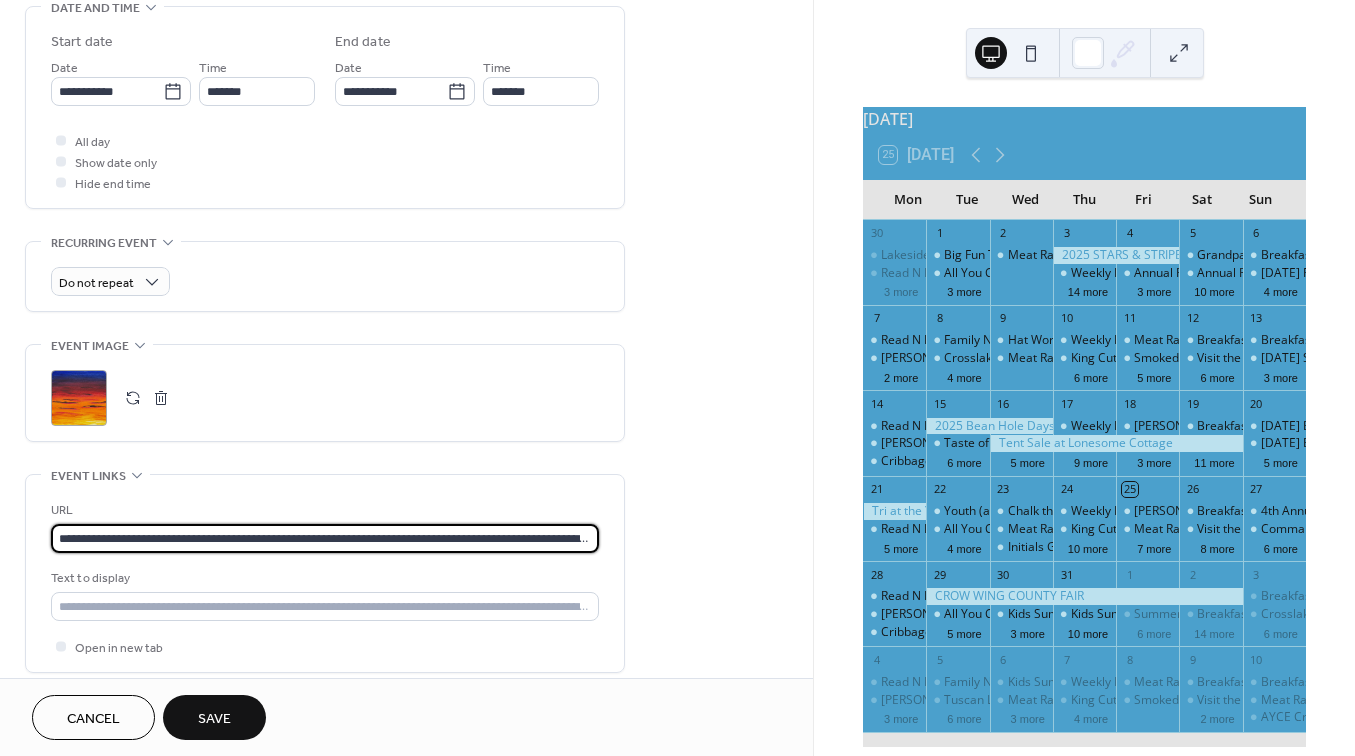 type on "**********" 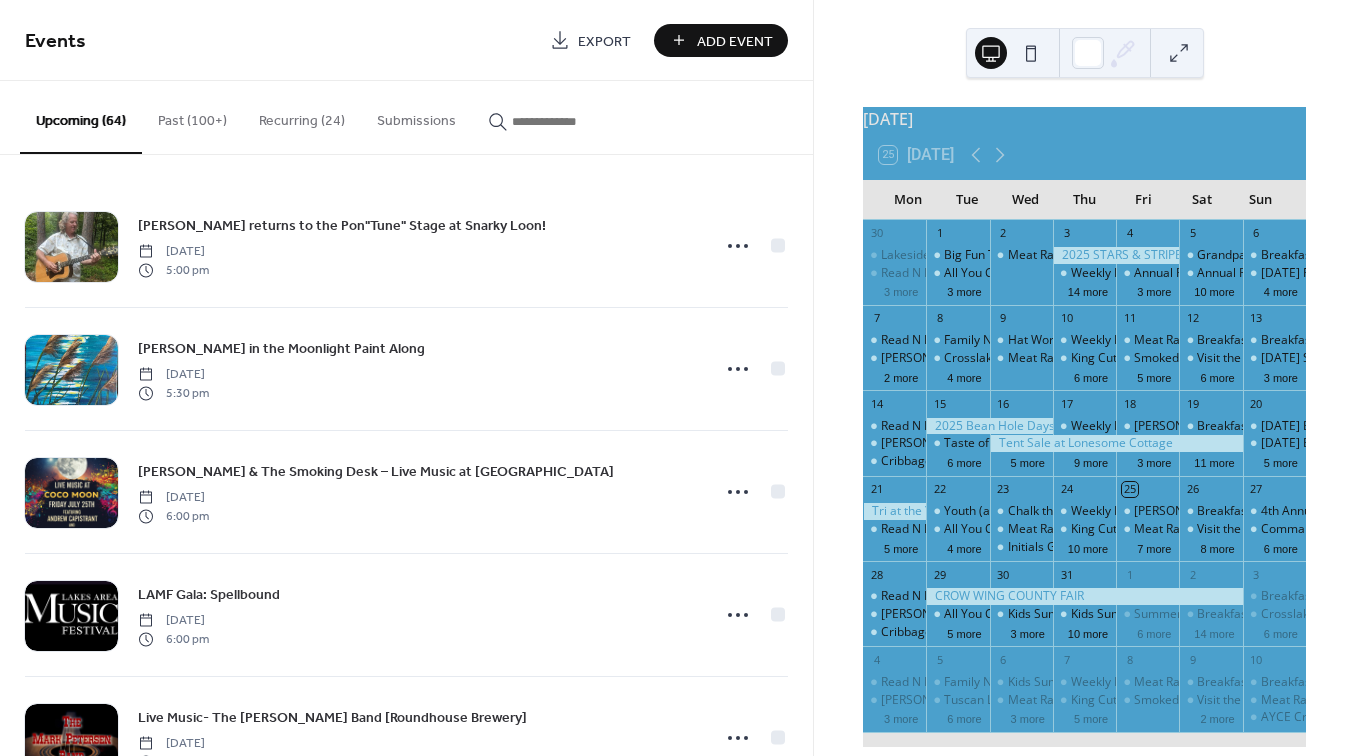 click on "Add Event" at bounding box center (735, 41) 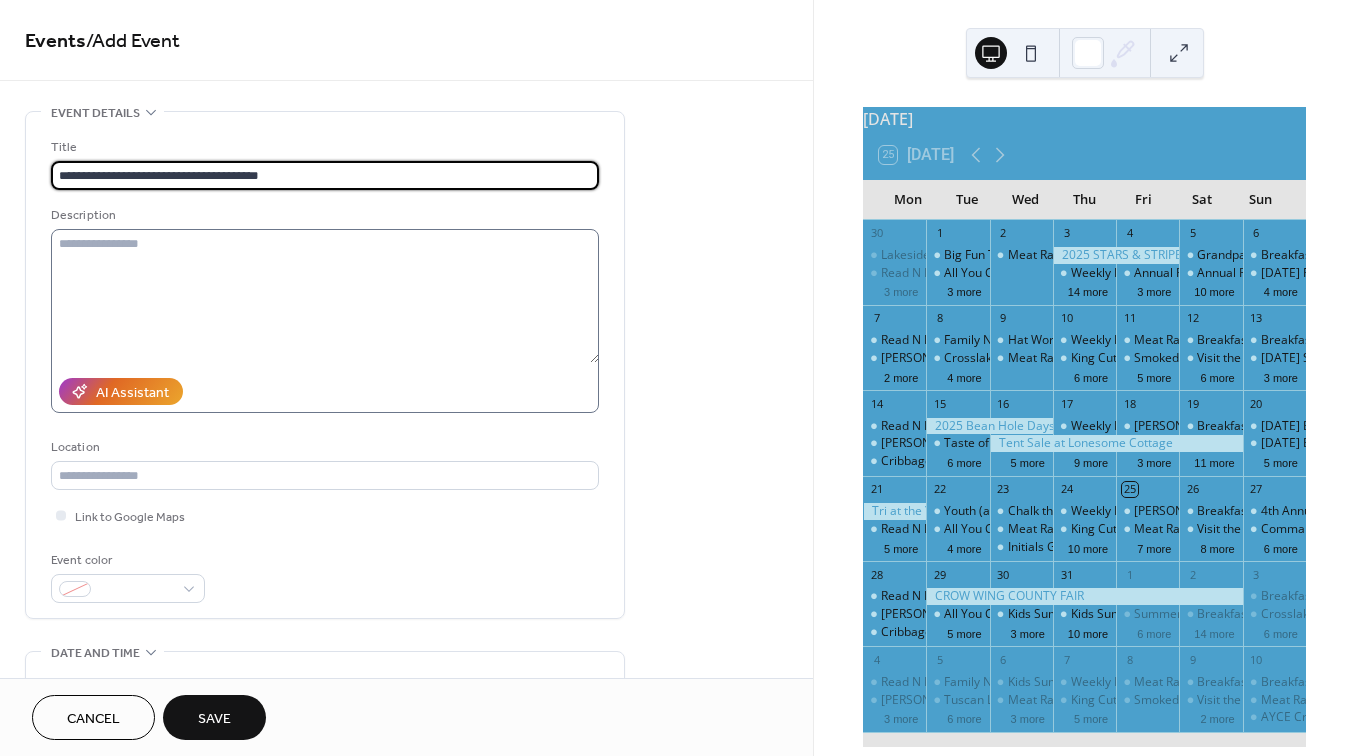 type on "**********" 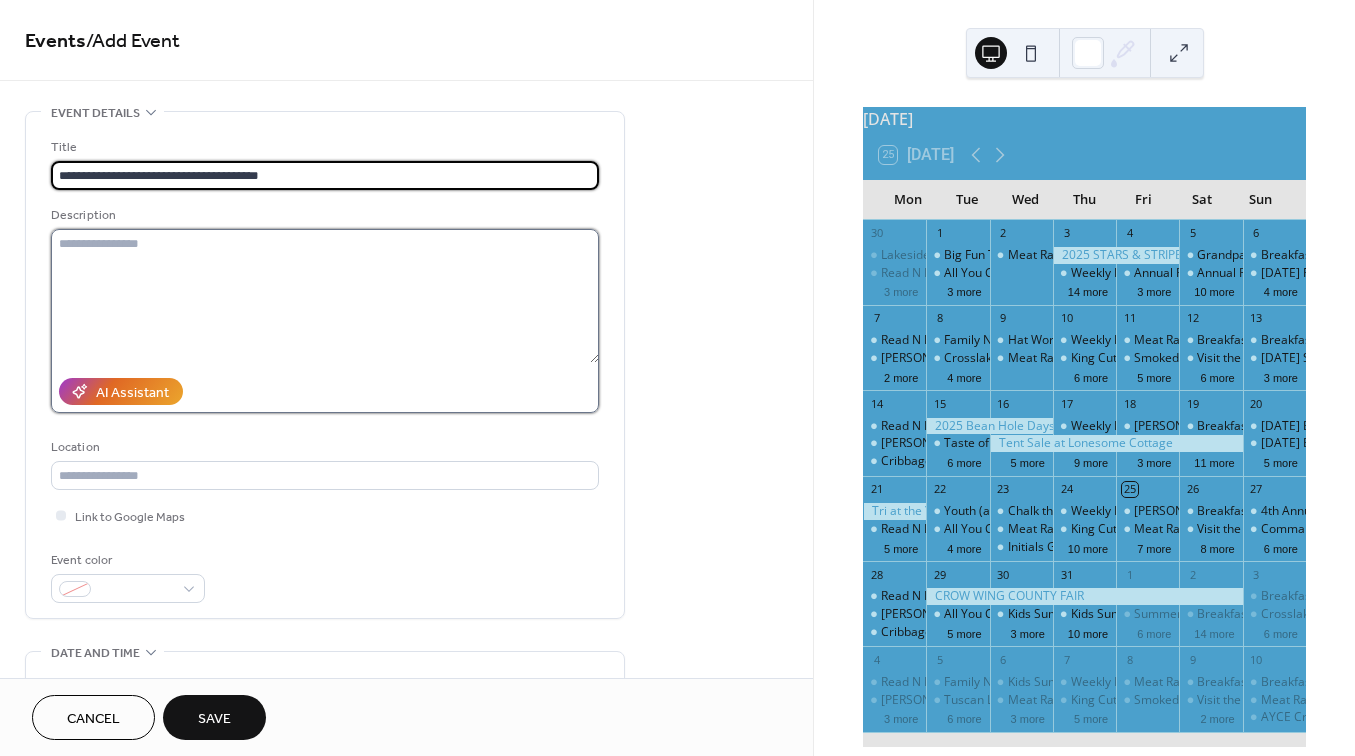 click at bounding box center [325, 296] 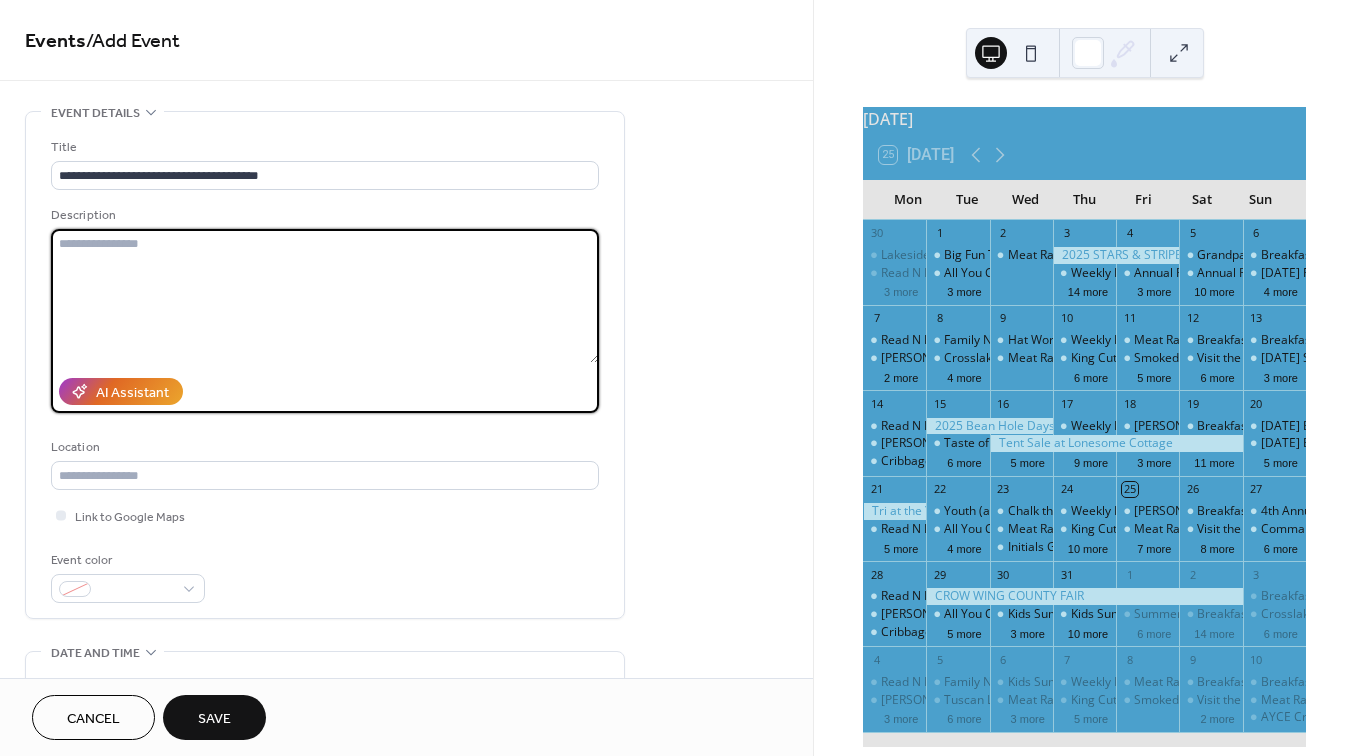 paste on "**********" 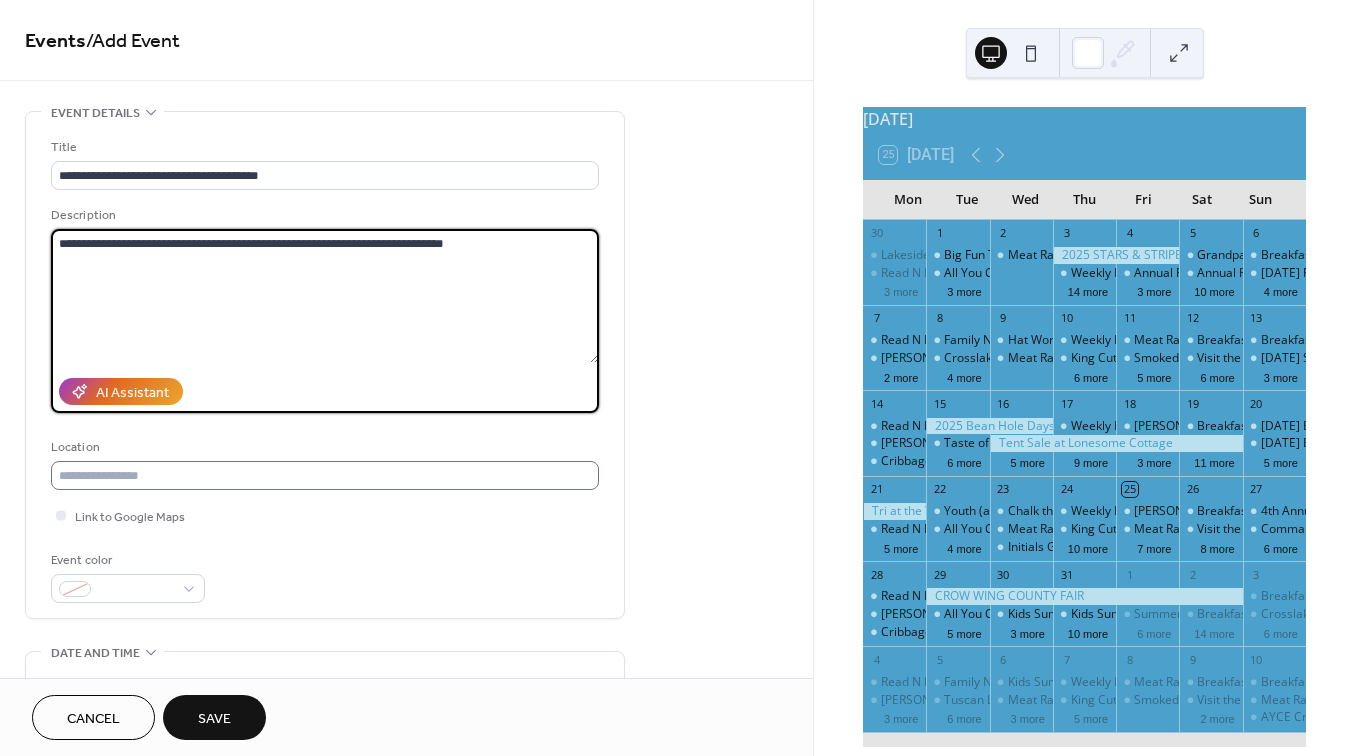 type on "**********" 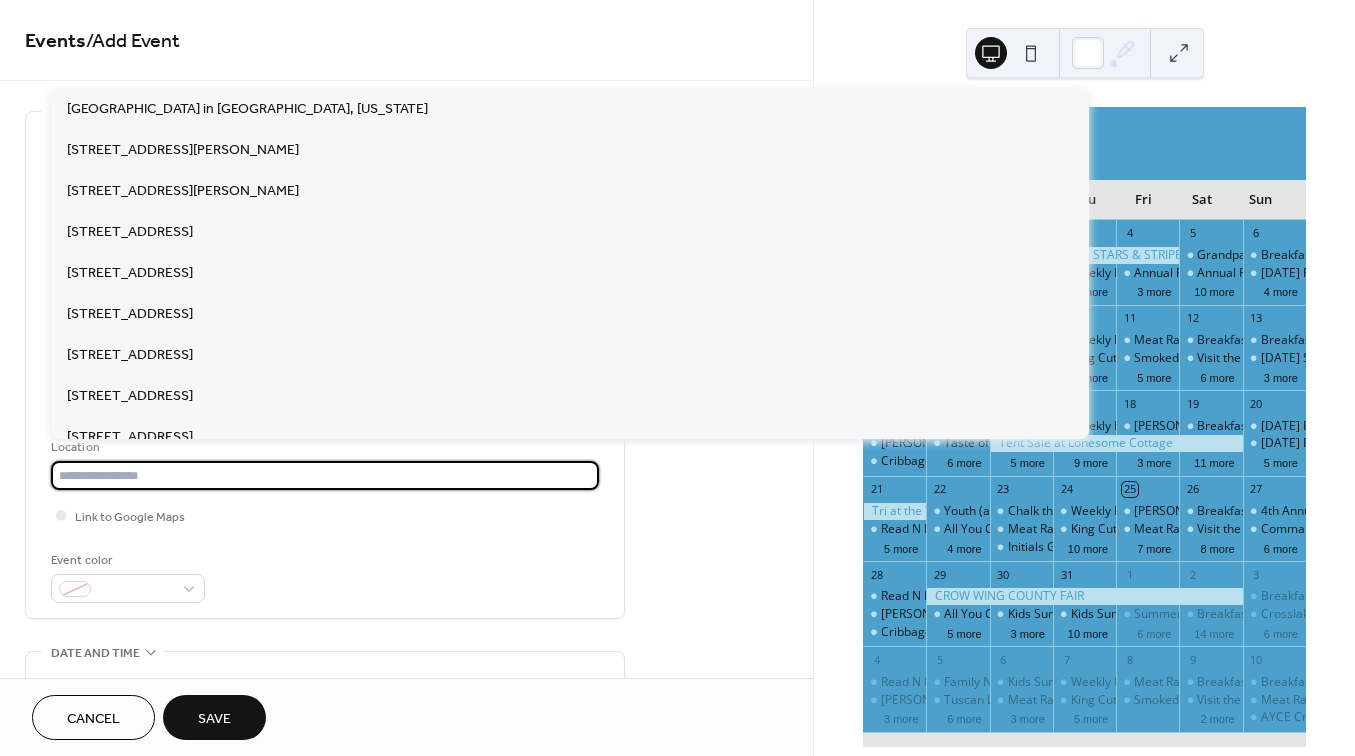 click at bounding box center (325, 475) 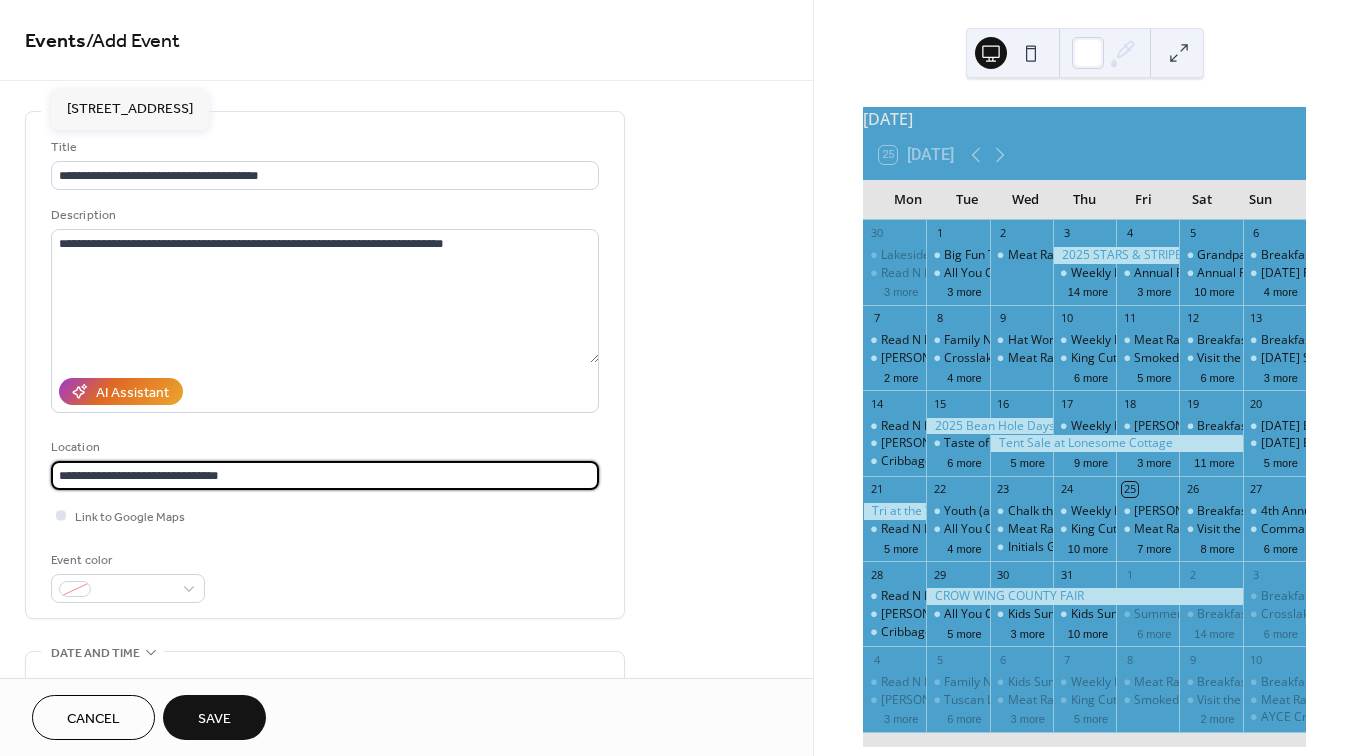 type on "**********" 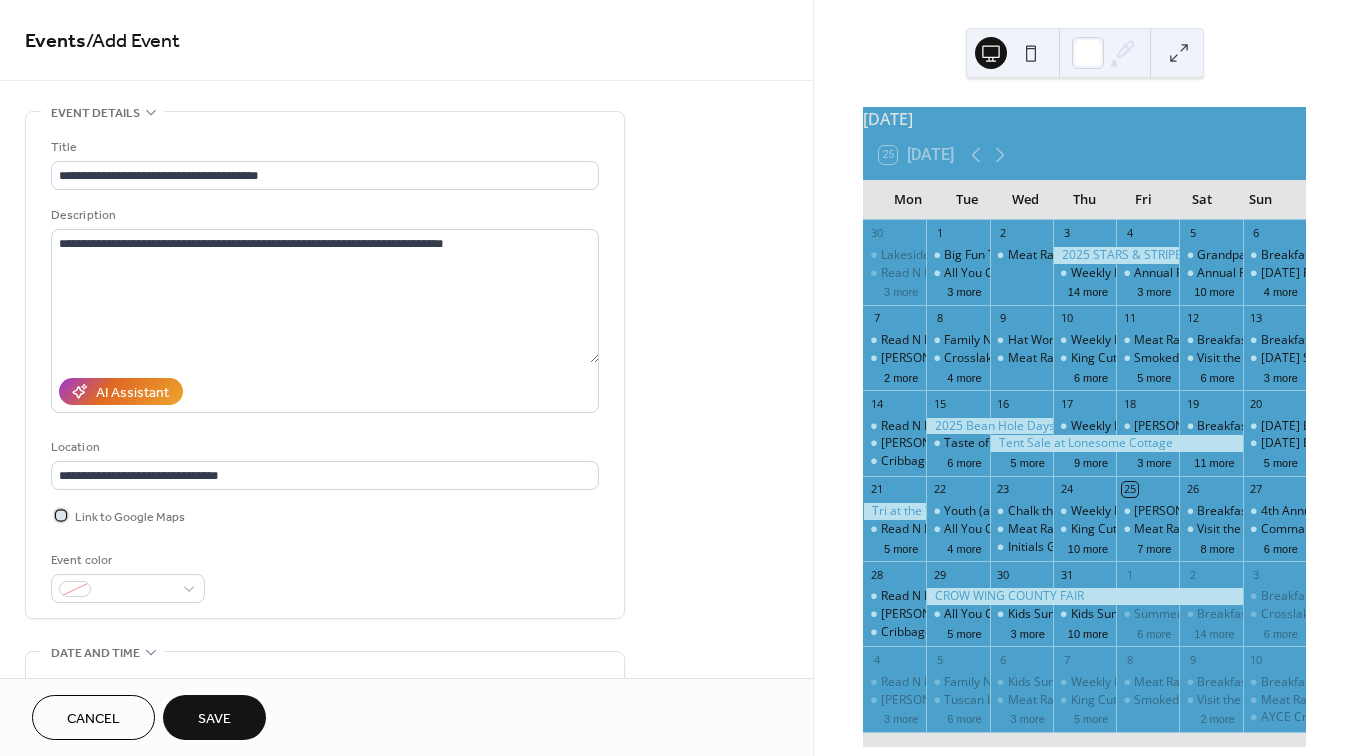 click at bounding box center [61, 515] 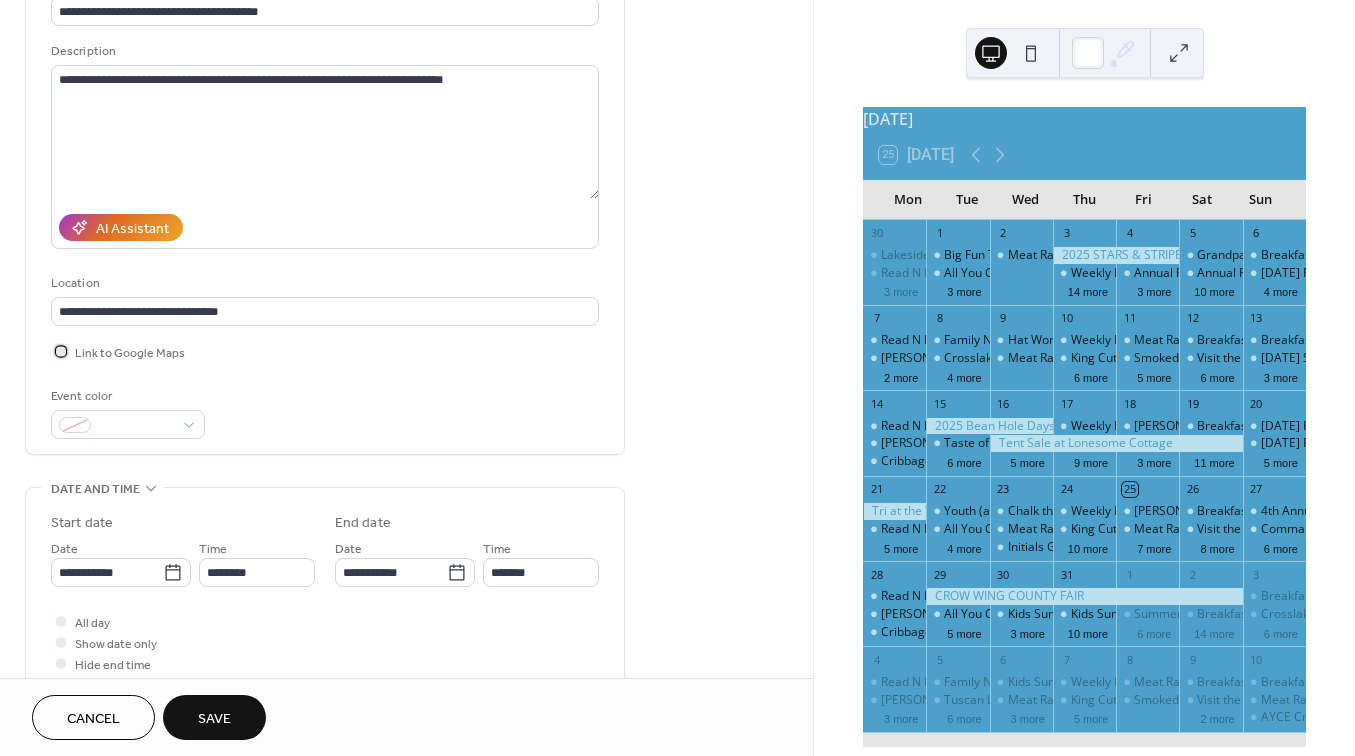 scroll, scrollTop: 164, scrollLeft: 0, axis: vertical 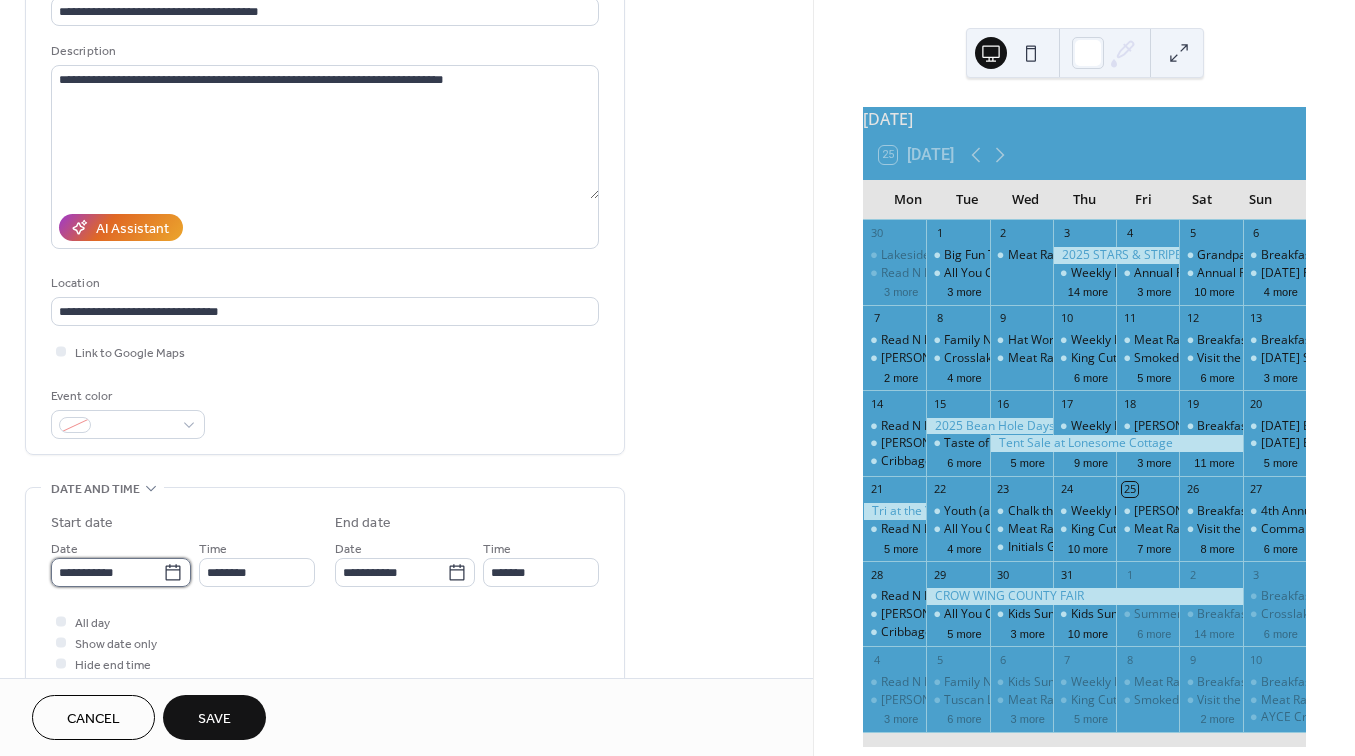 click on "**********" at bounding box center (107, 572) 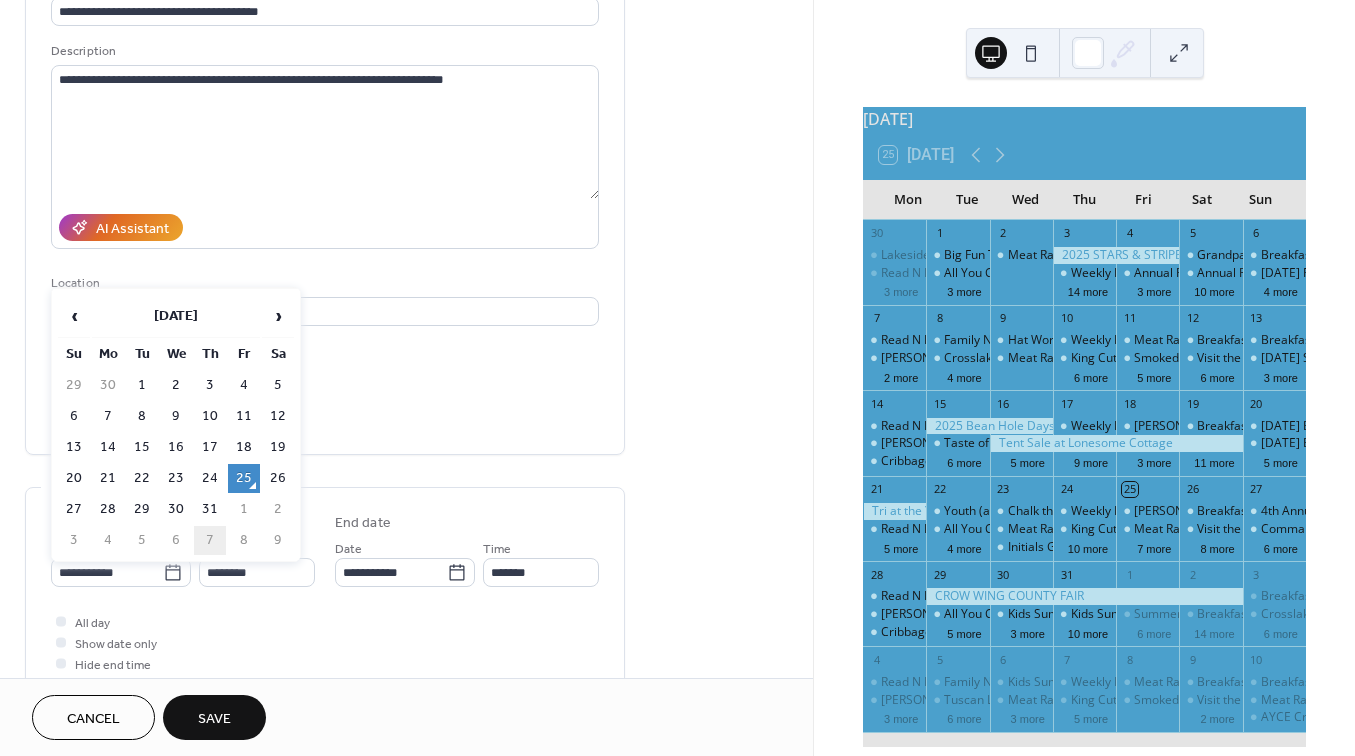 click on "7" at bounding box center [210, 540] 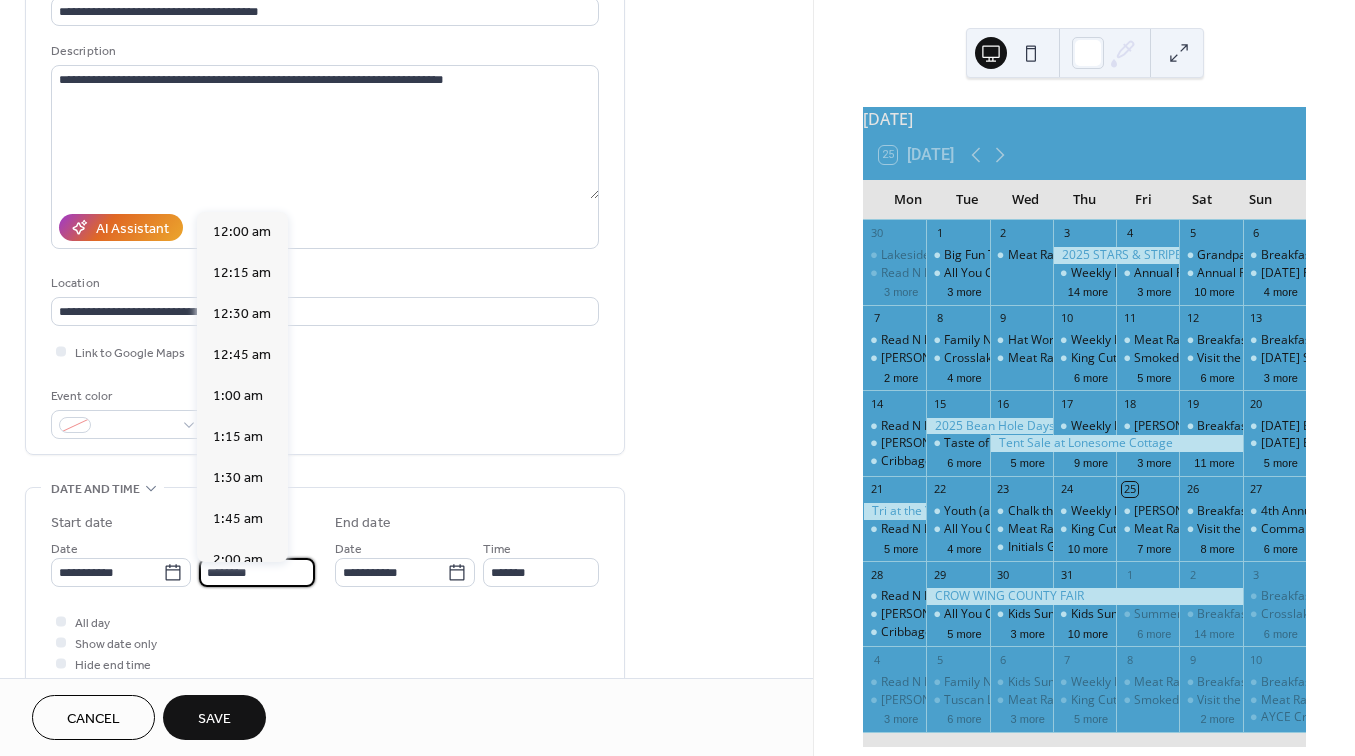 click on "********" at bounding box center (257, 572) 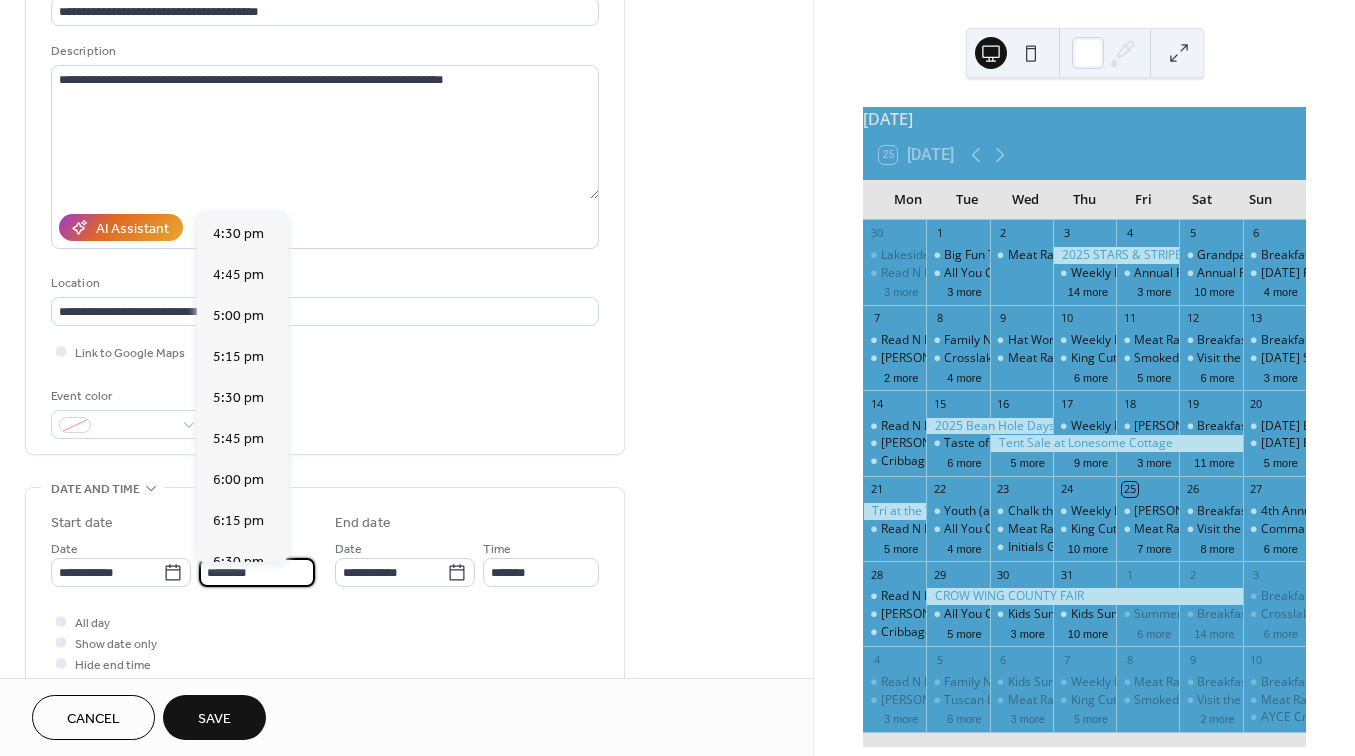 scroll, scrollTop: 2704, scrollLeft: 0, axis: vertical 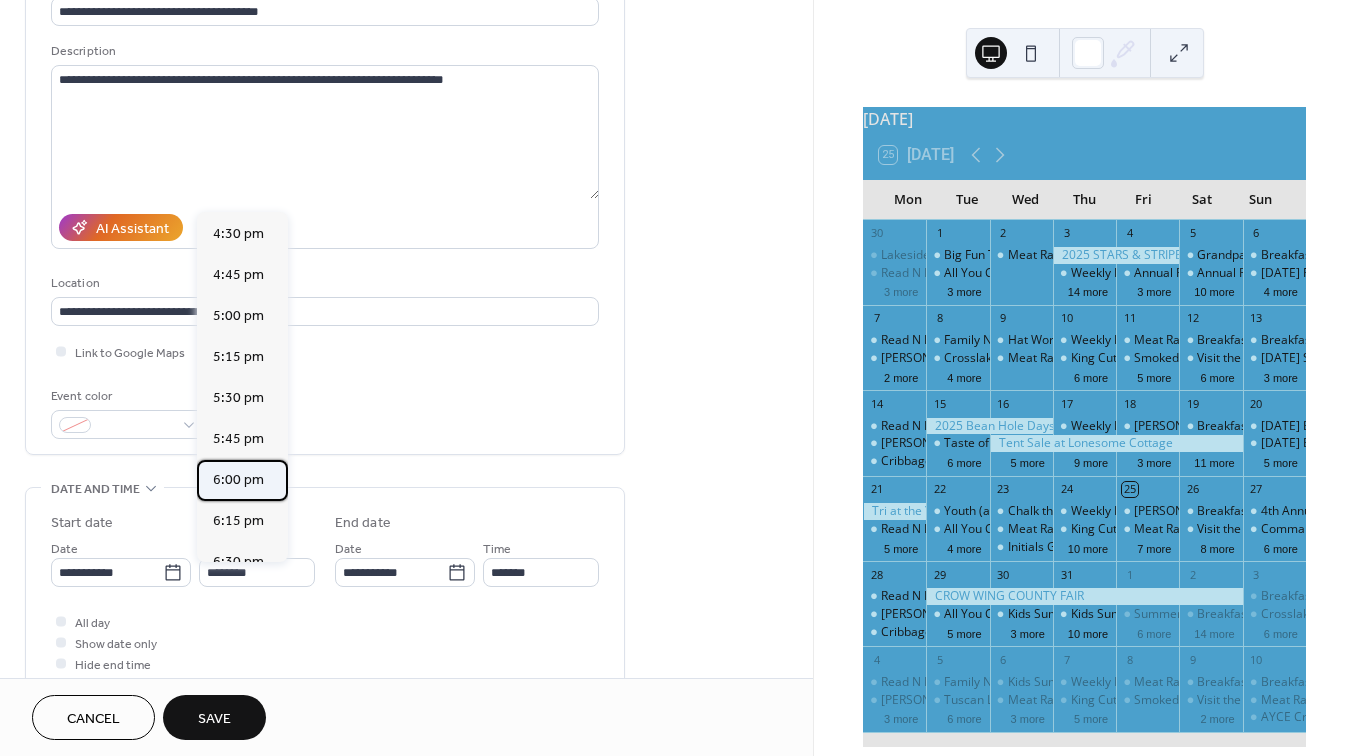 click on "6:00 pm" at bounding box center [238, 480] 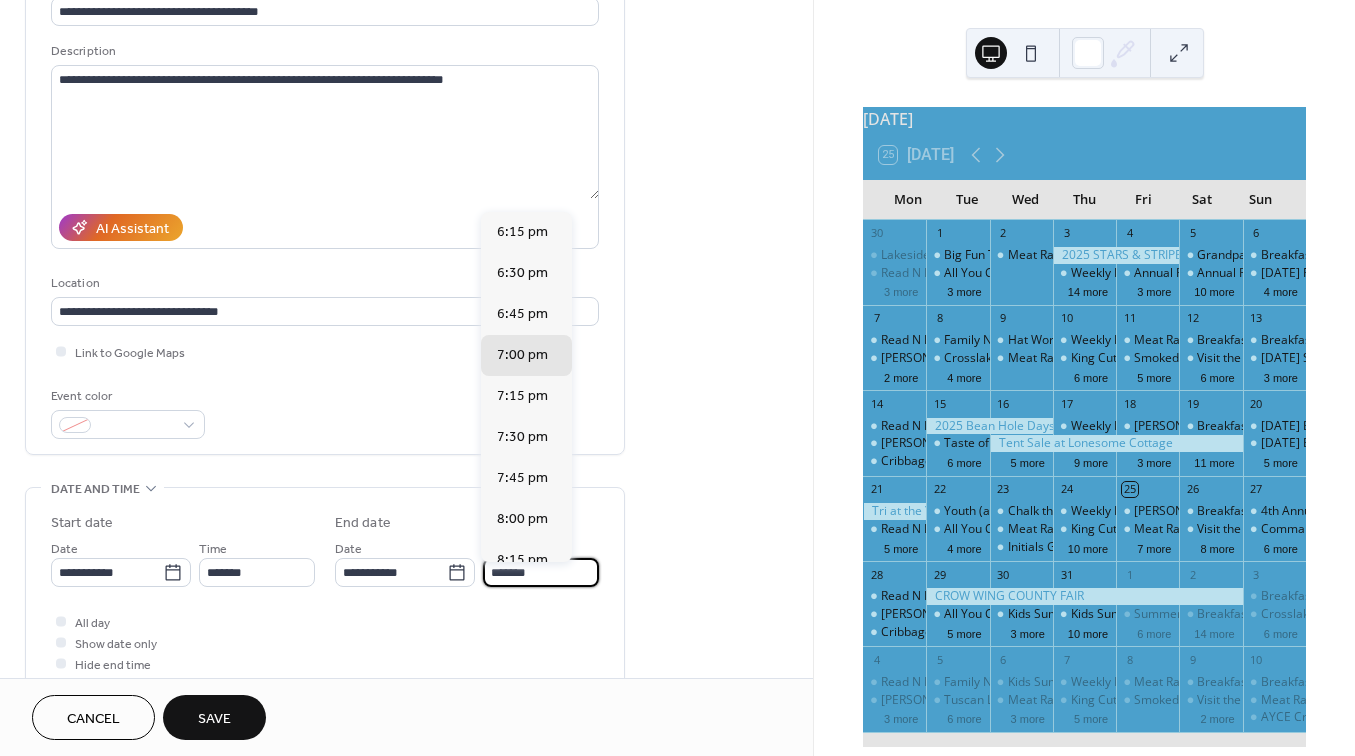 click on "*******" at bounding box center [541, 572] 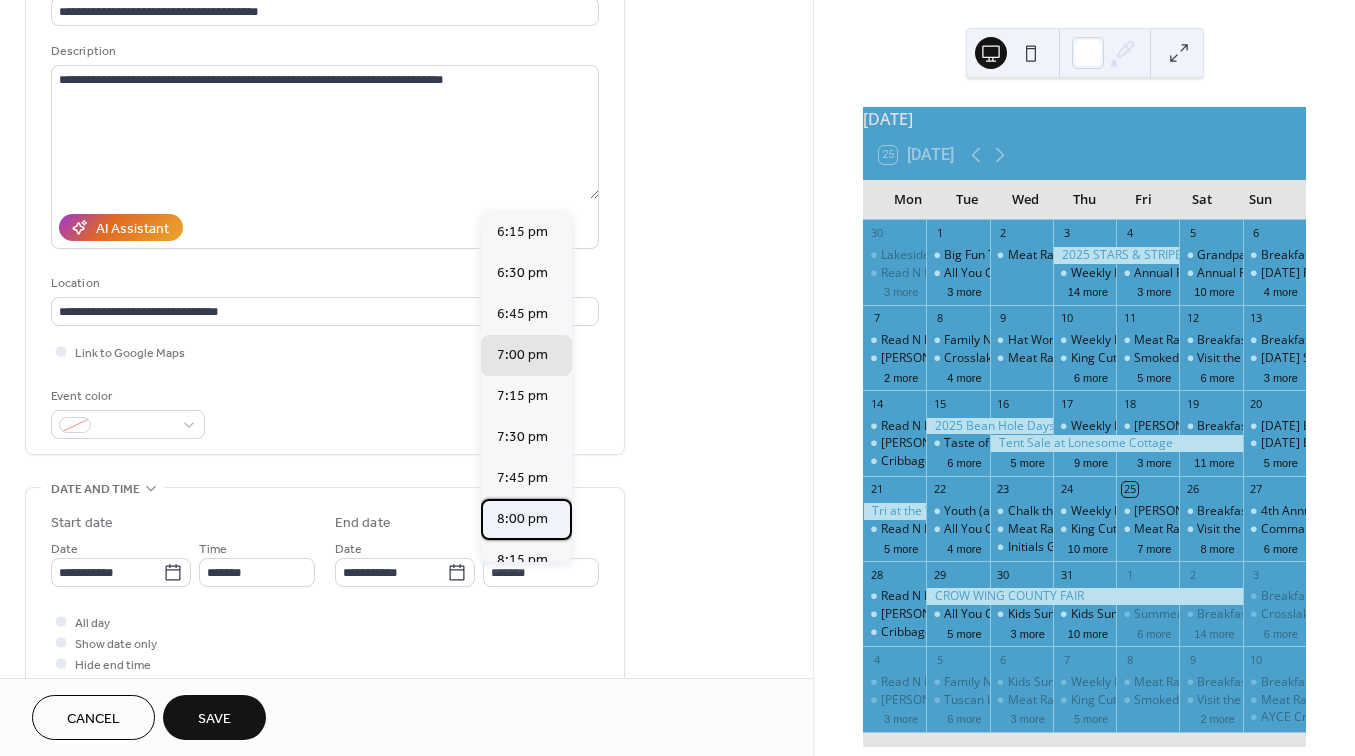 click on "8:00 pm" at bounding box center (522, 519) 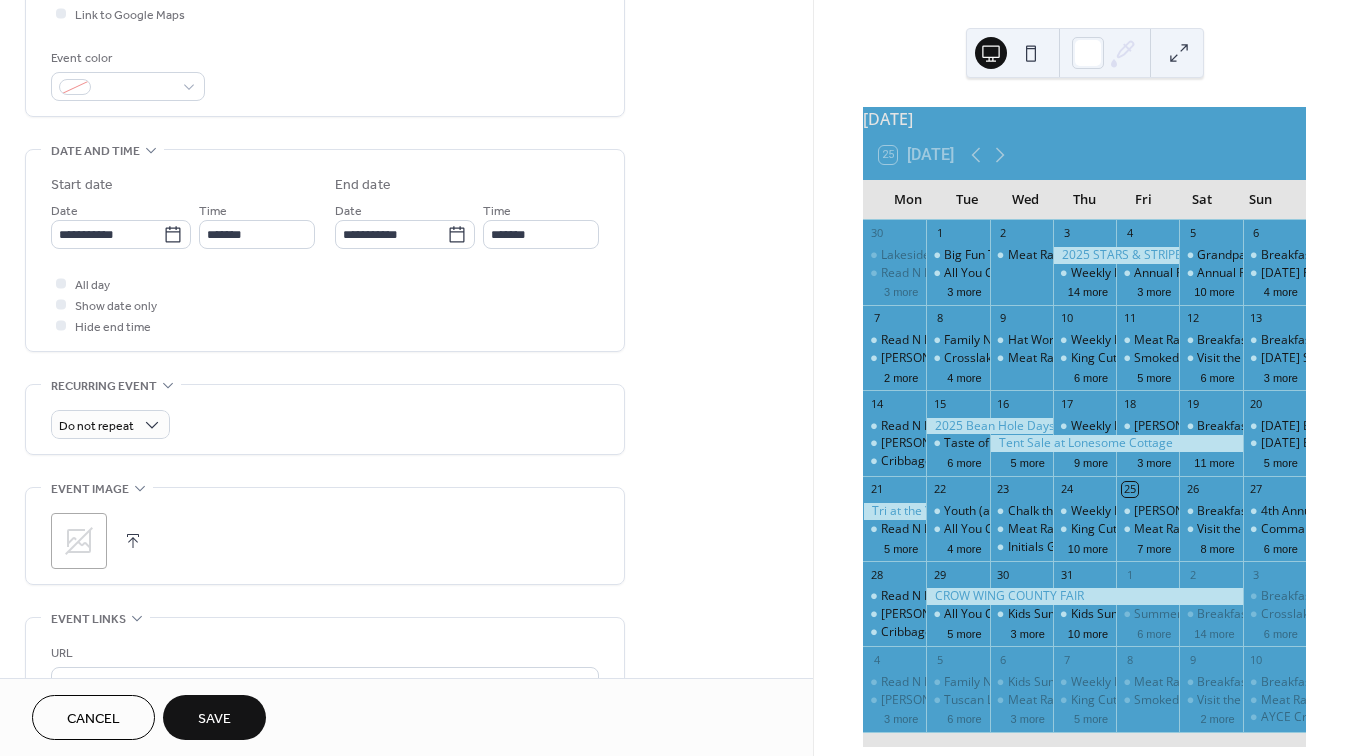 scroll, scrollTop: 508, scrollLeft: 0, axis: vertical 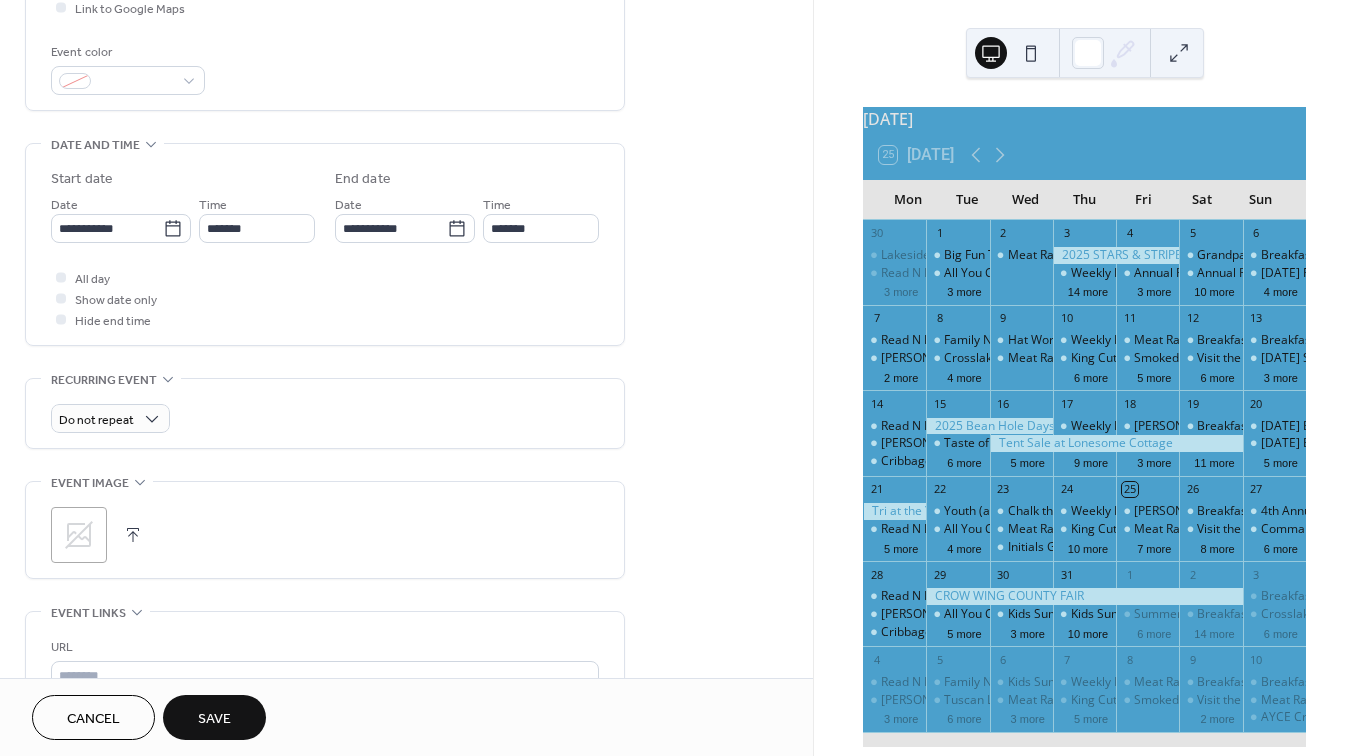 click at bounding box center [133, 535] 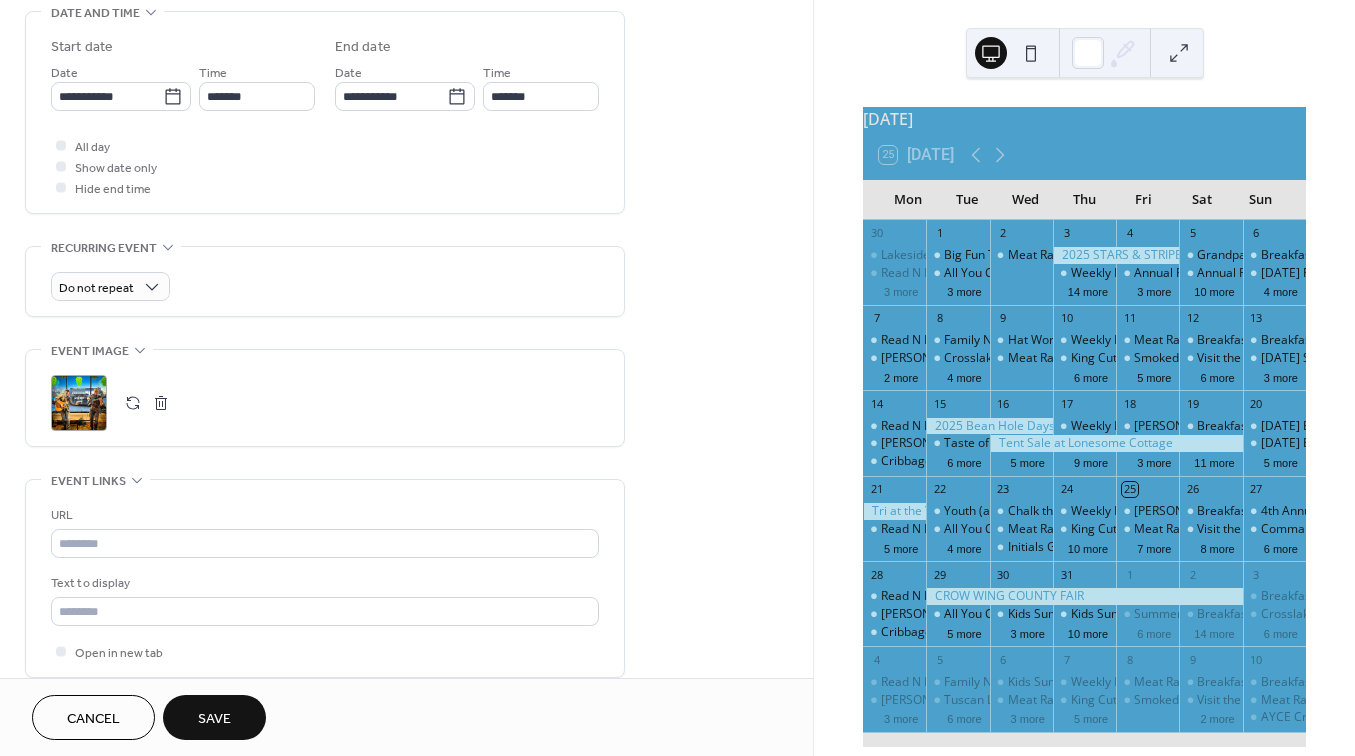 scroll, scrollTop: 704, scrollLeft: 0, axis: vertical 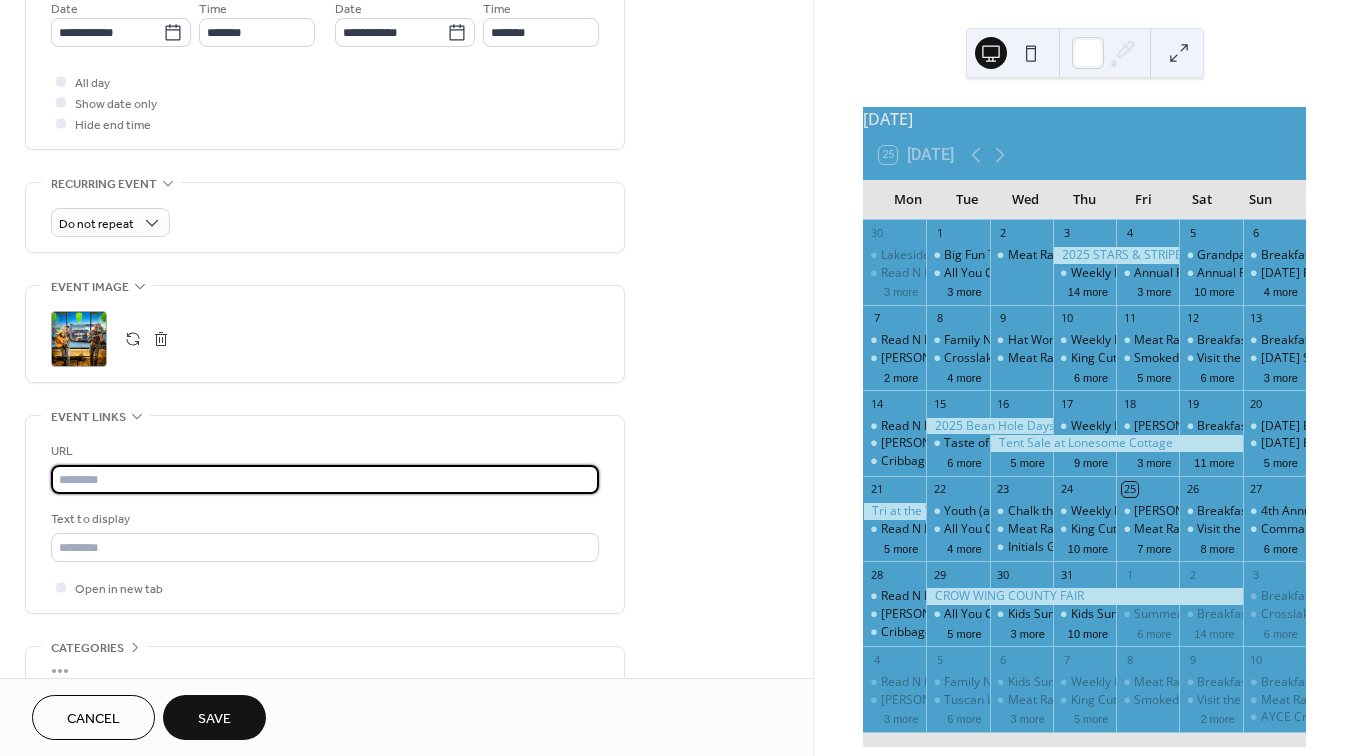 click at bounding box center [325, 479] 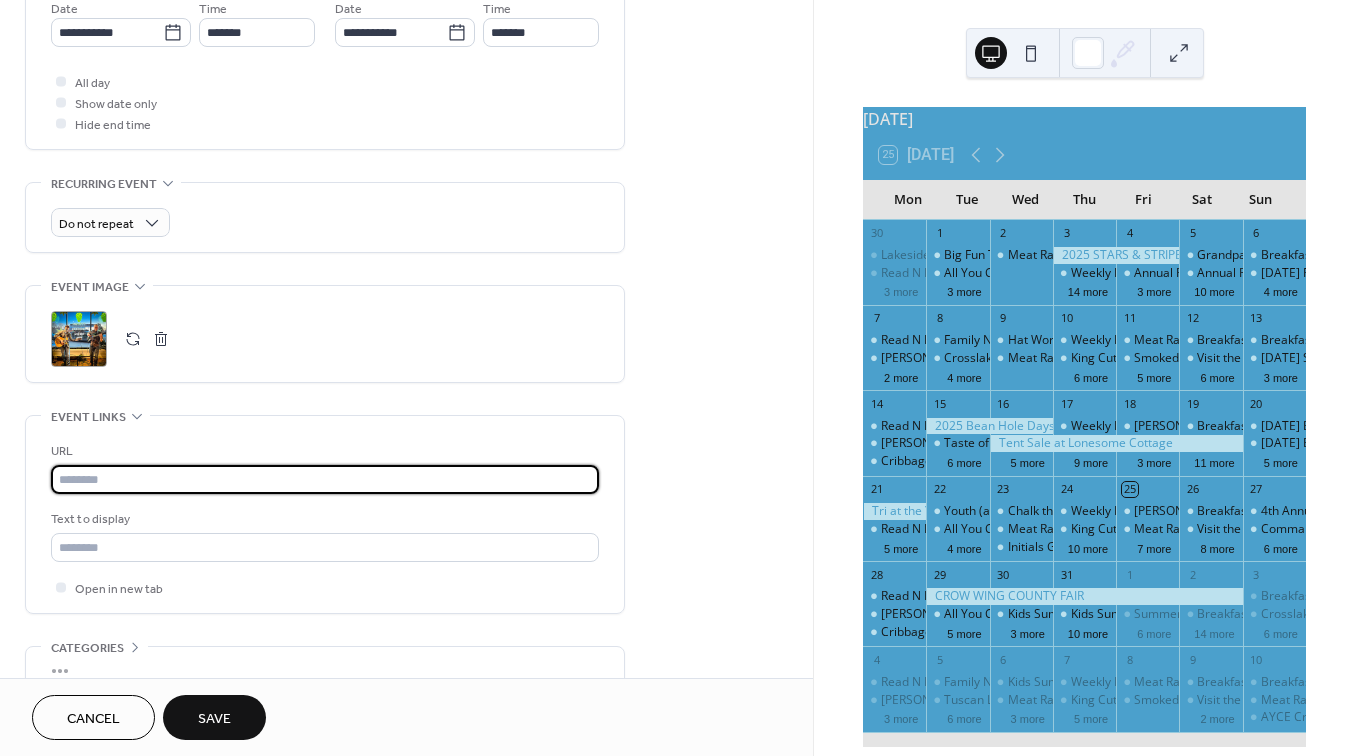 paste on "**********" 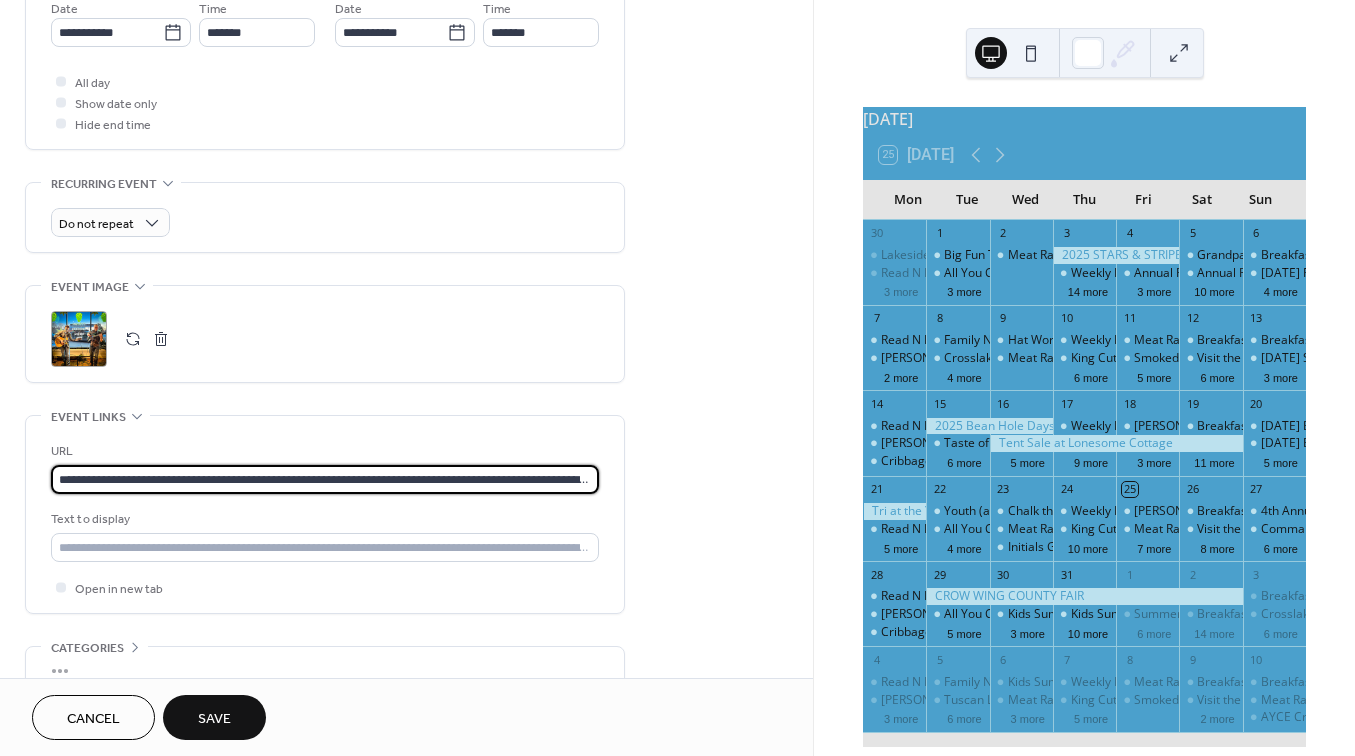type on "**********" 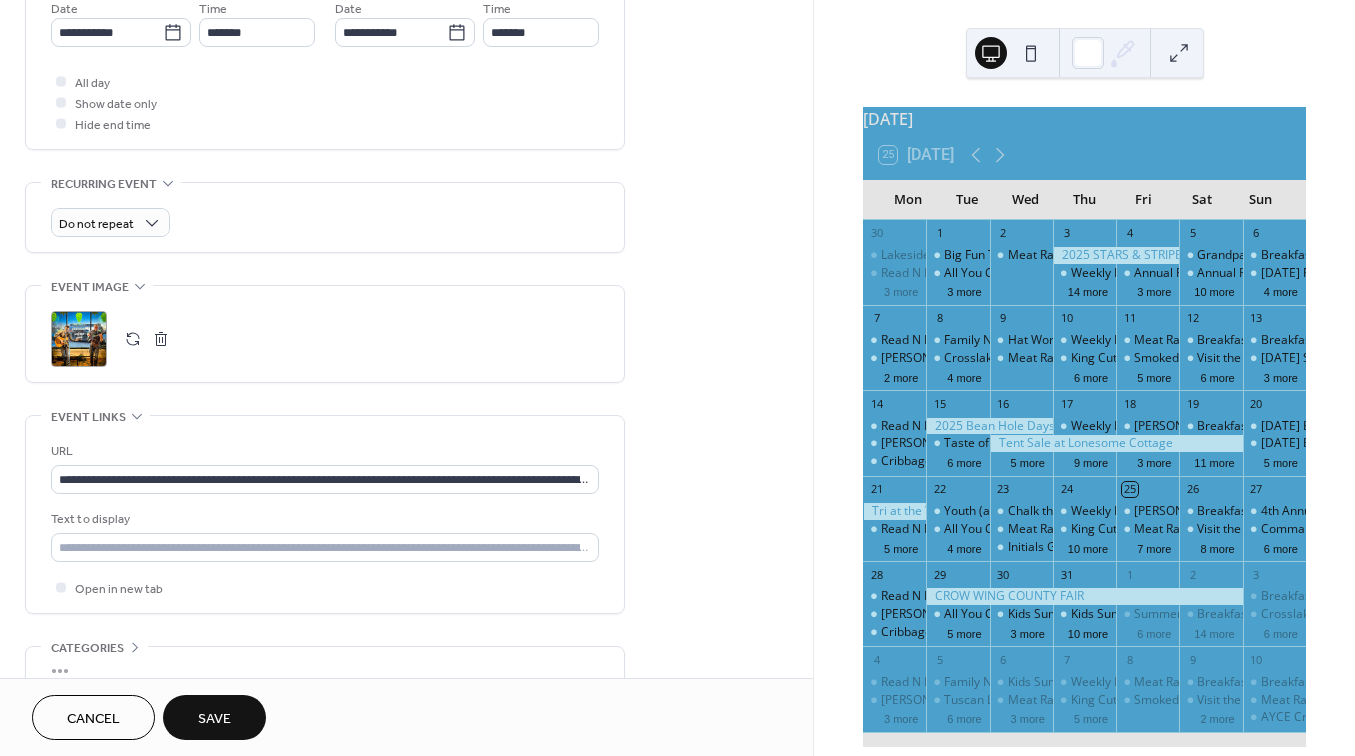 click on "Save" at bounding box center [214, 719] 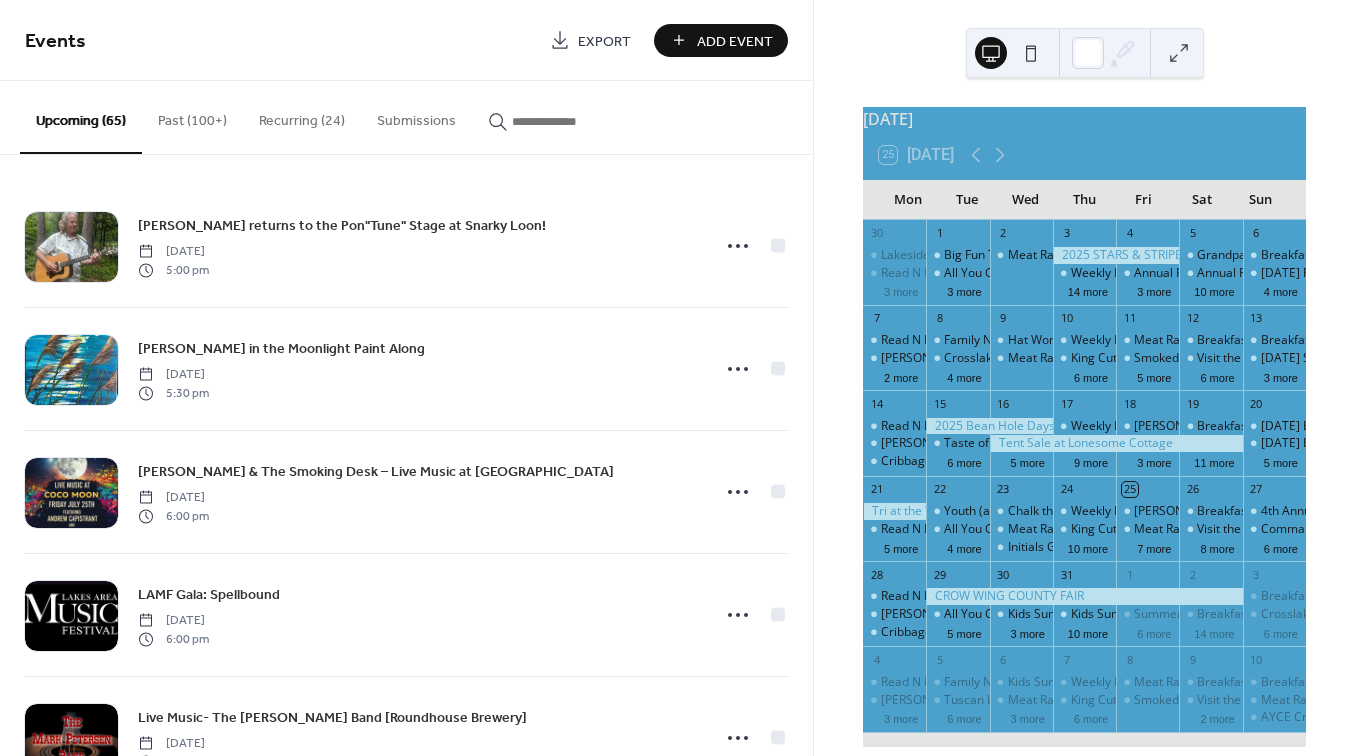 click on "Add Event" at bounding box center (735, 41) 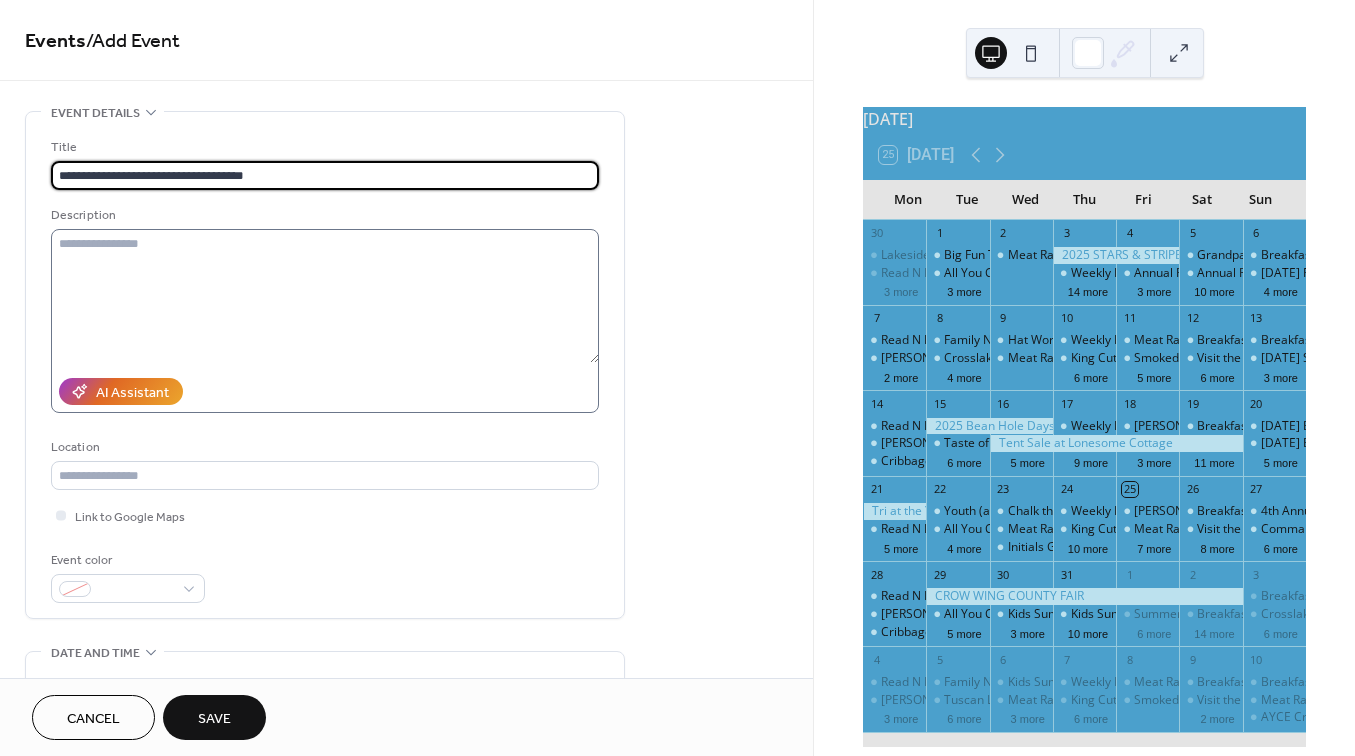type on "**********" 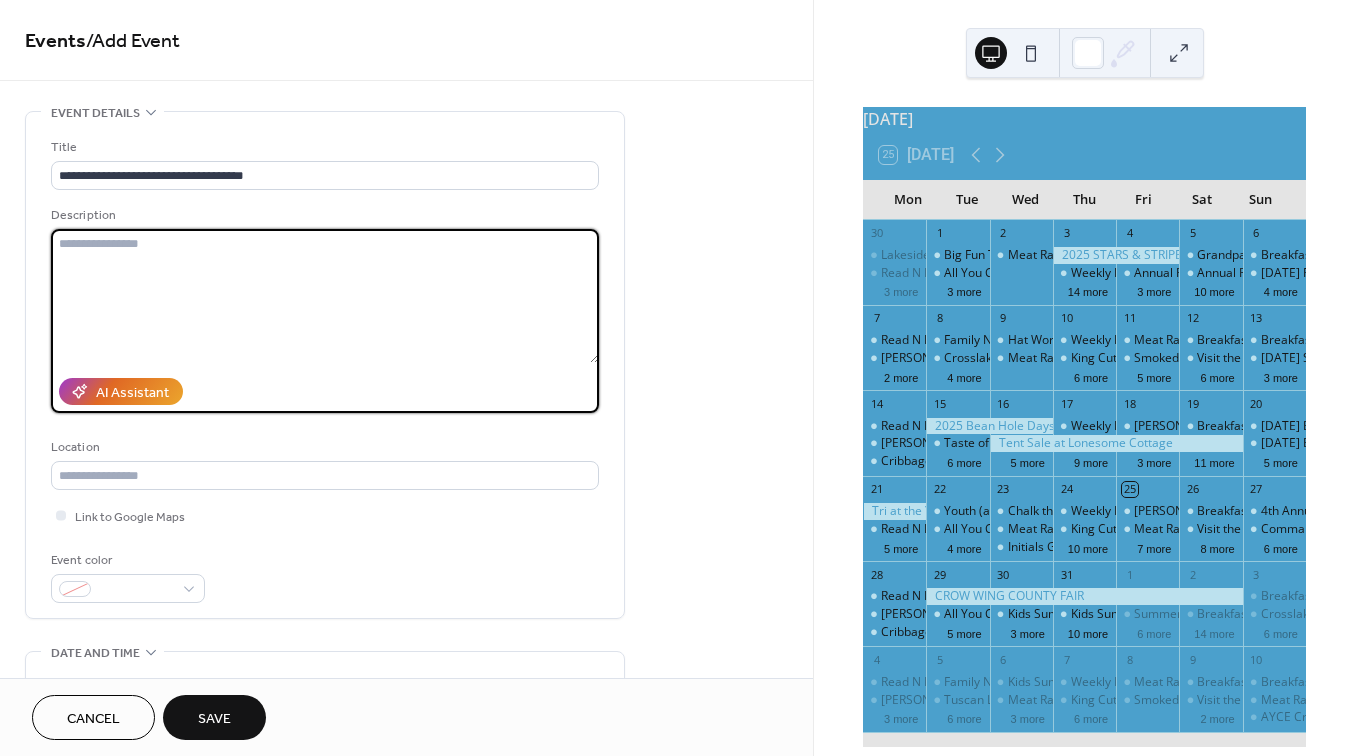 click at bounding box center [325, 296] 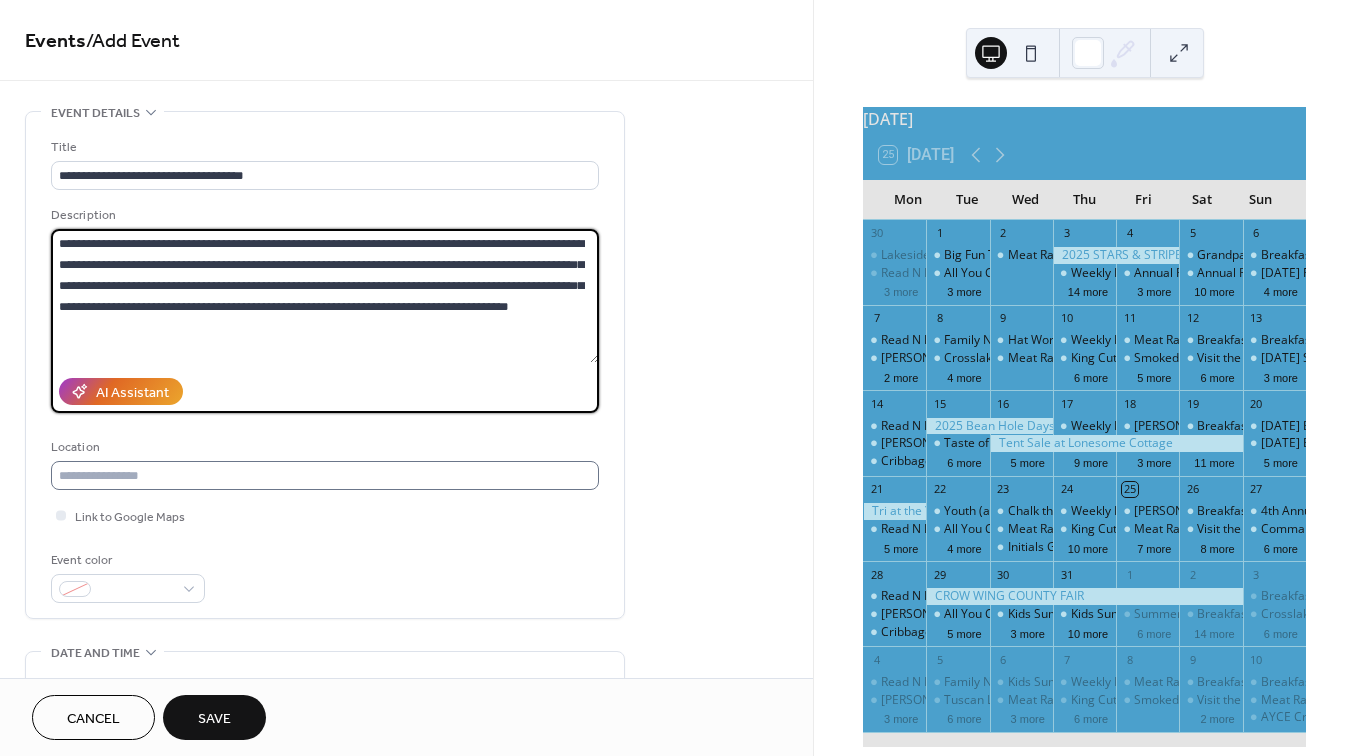type on "**********" 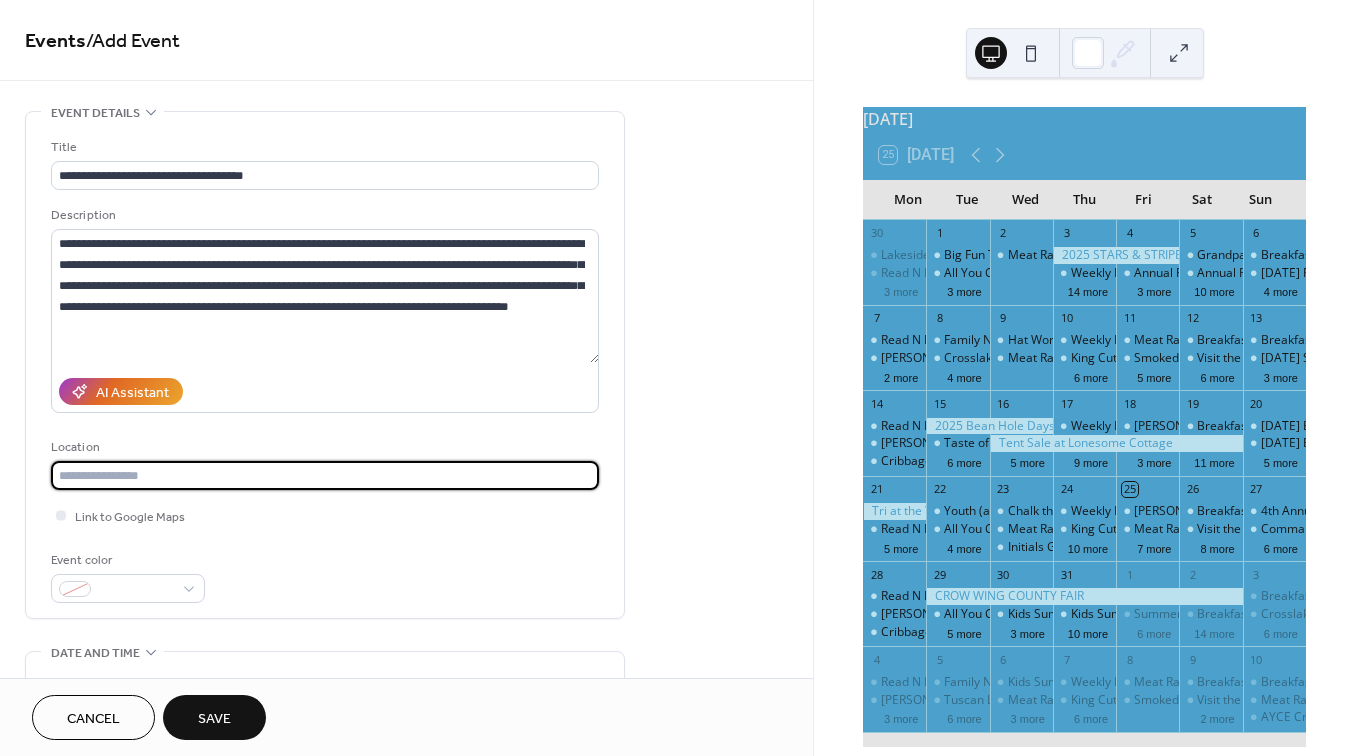 click at bounding box center (325, 475) 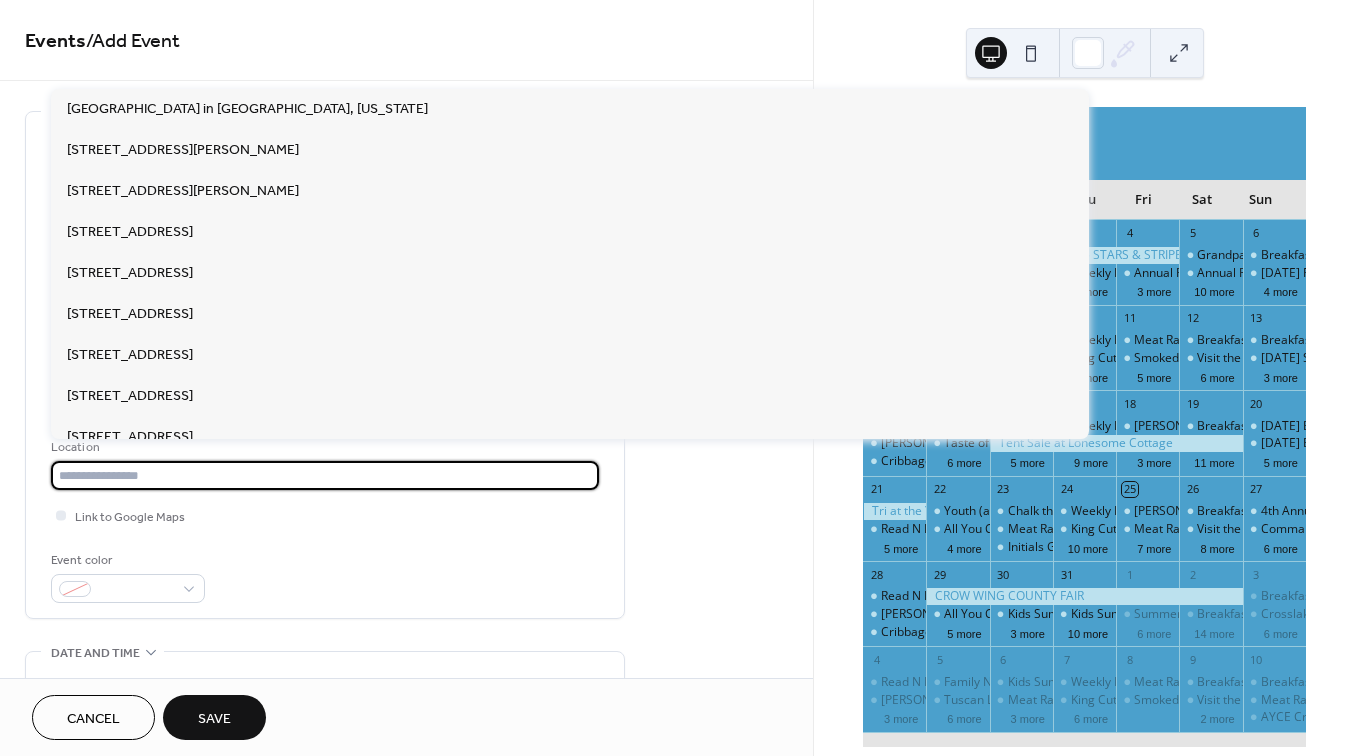 paste on "**********" 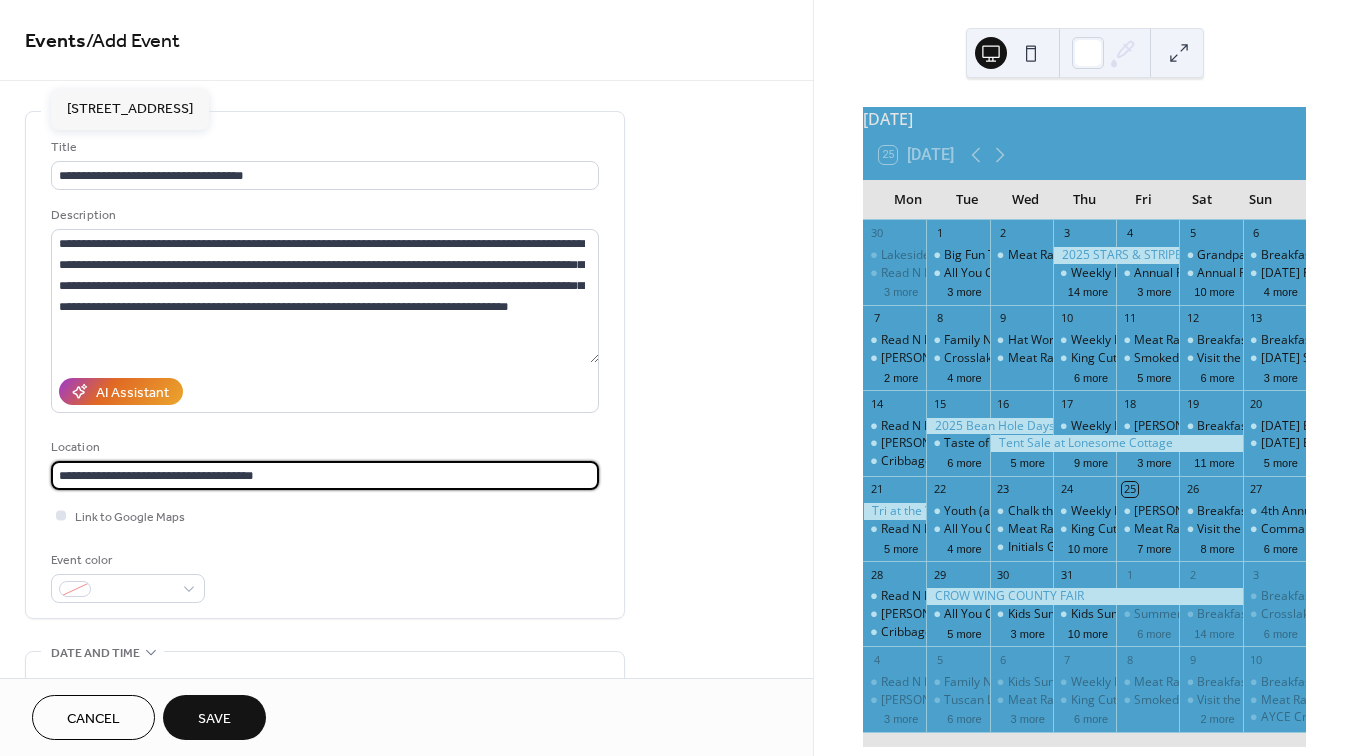 type on "**********" 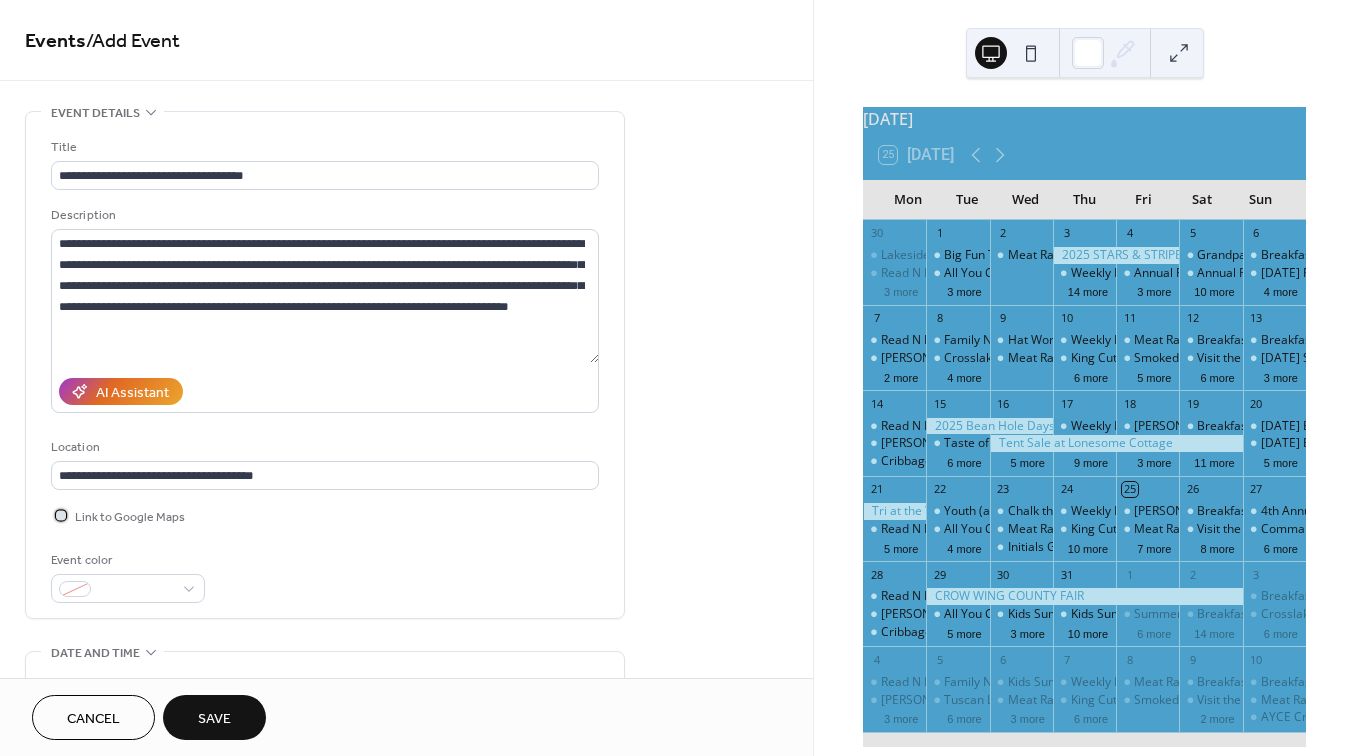 click at bounding box center (61, 515) 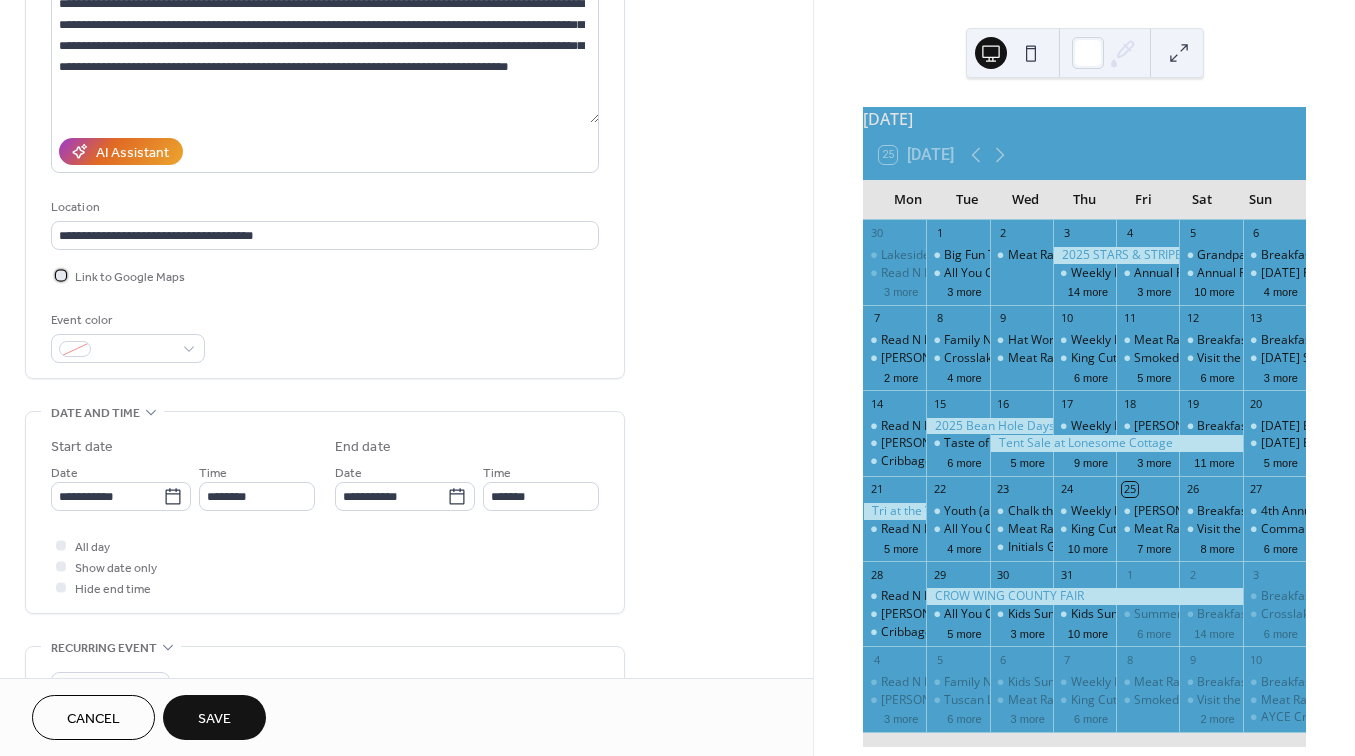 scroll, scrollTop: 242, scrollLeft: 0, axis: vertical 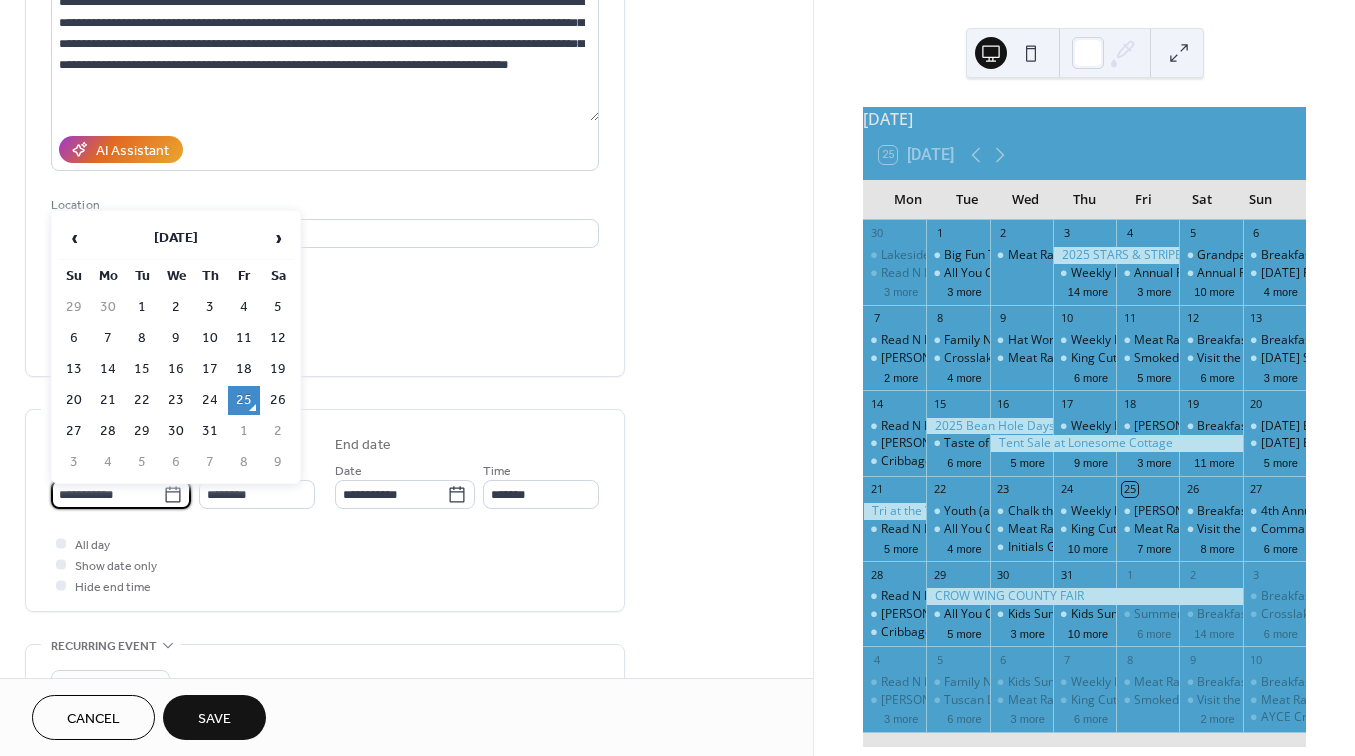 click on "**********" at bounding box center [107, 494] 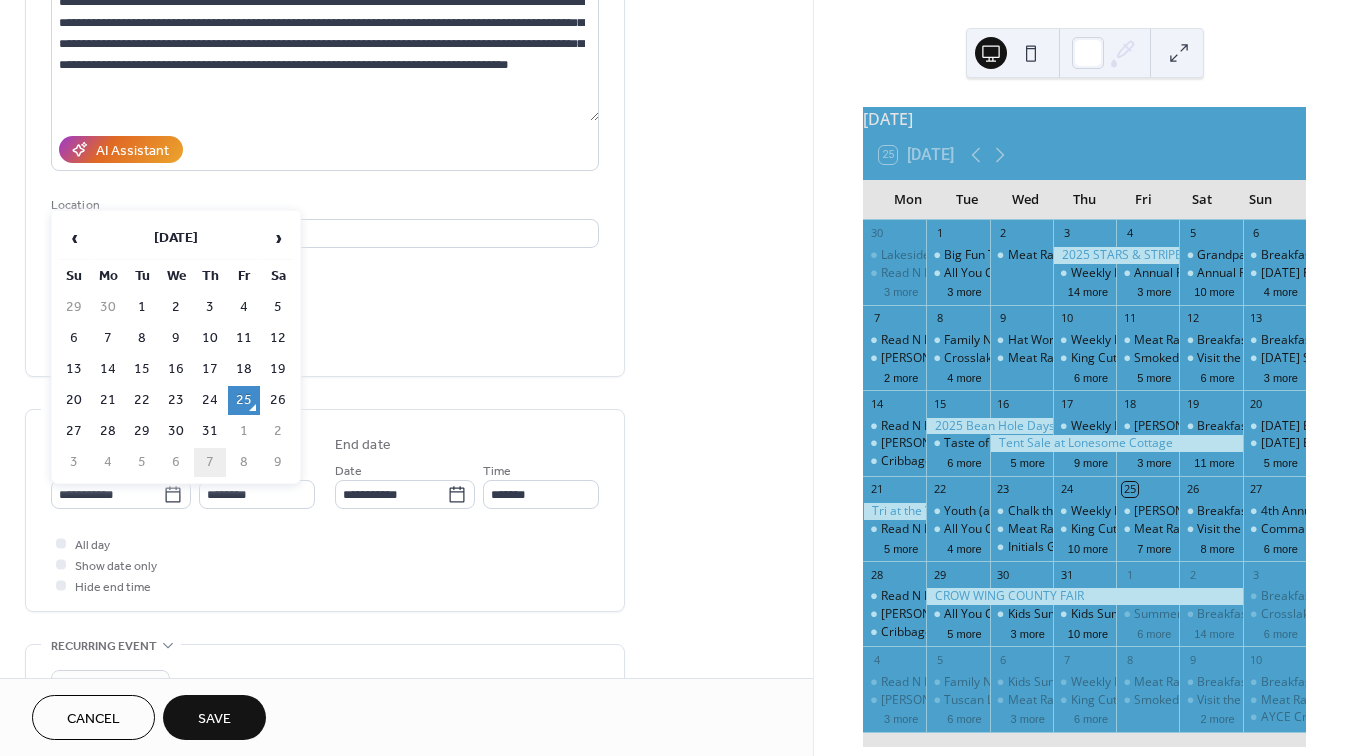 click on "7" at bounding box center [210, 462] 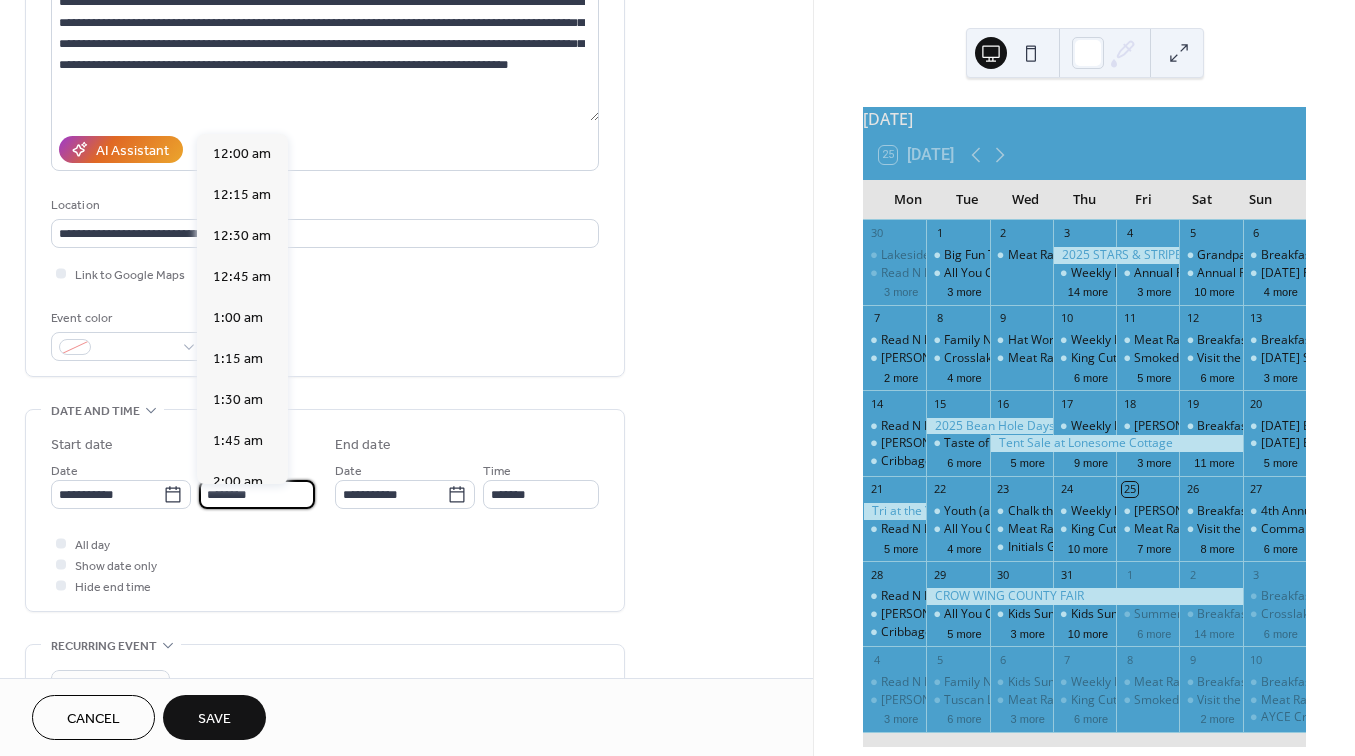 click on "********" at bounding box center (257, 494) 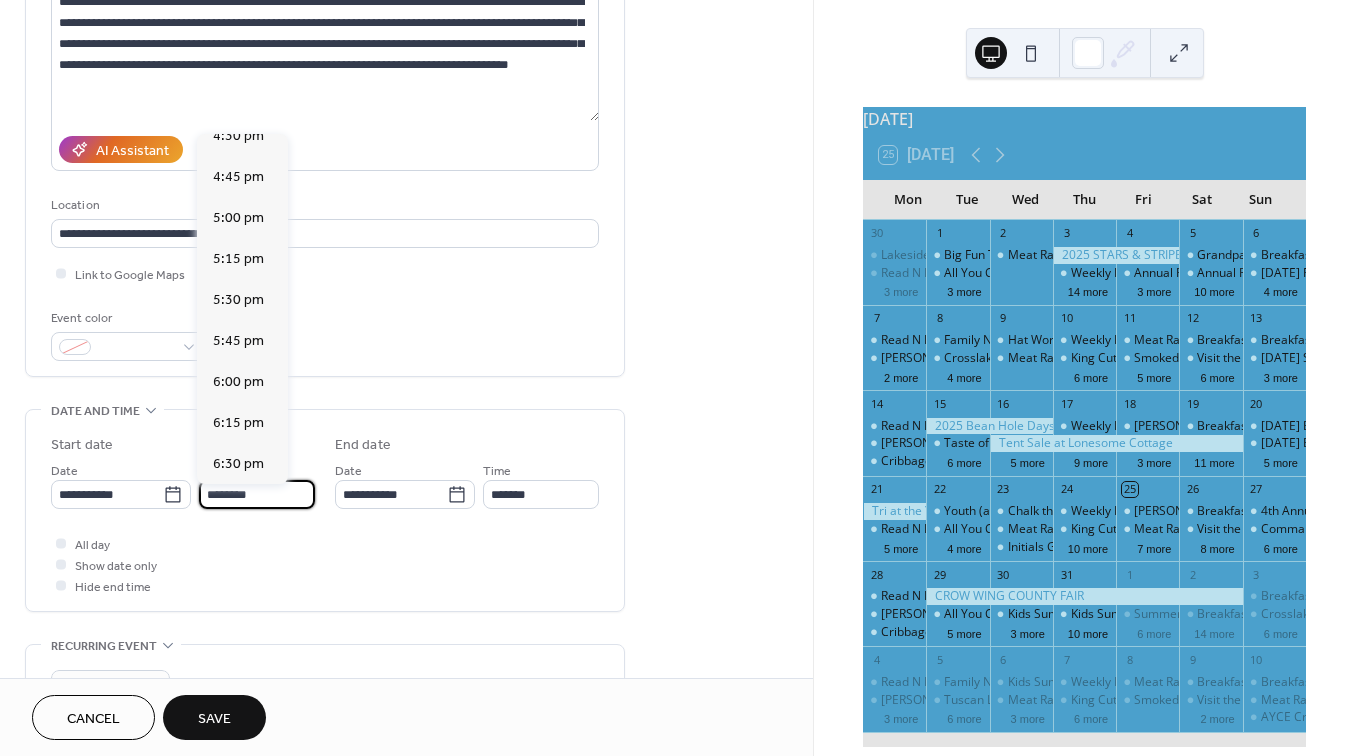 scroll, scrollTop: 2984, scrollLeft: 0, axis: vertical 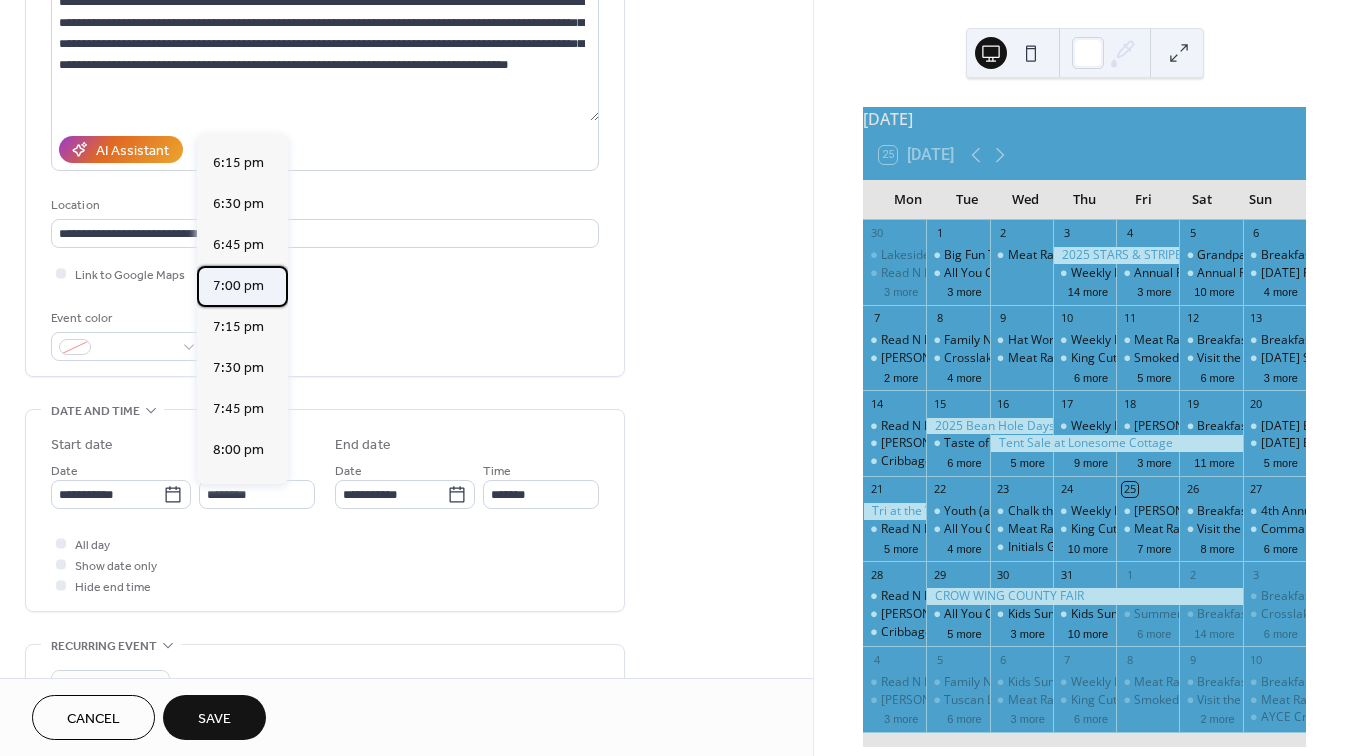 click on "7:00 pm" at bounding box center (238, 286) 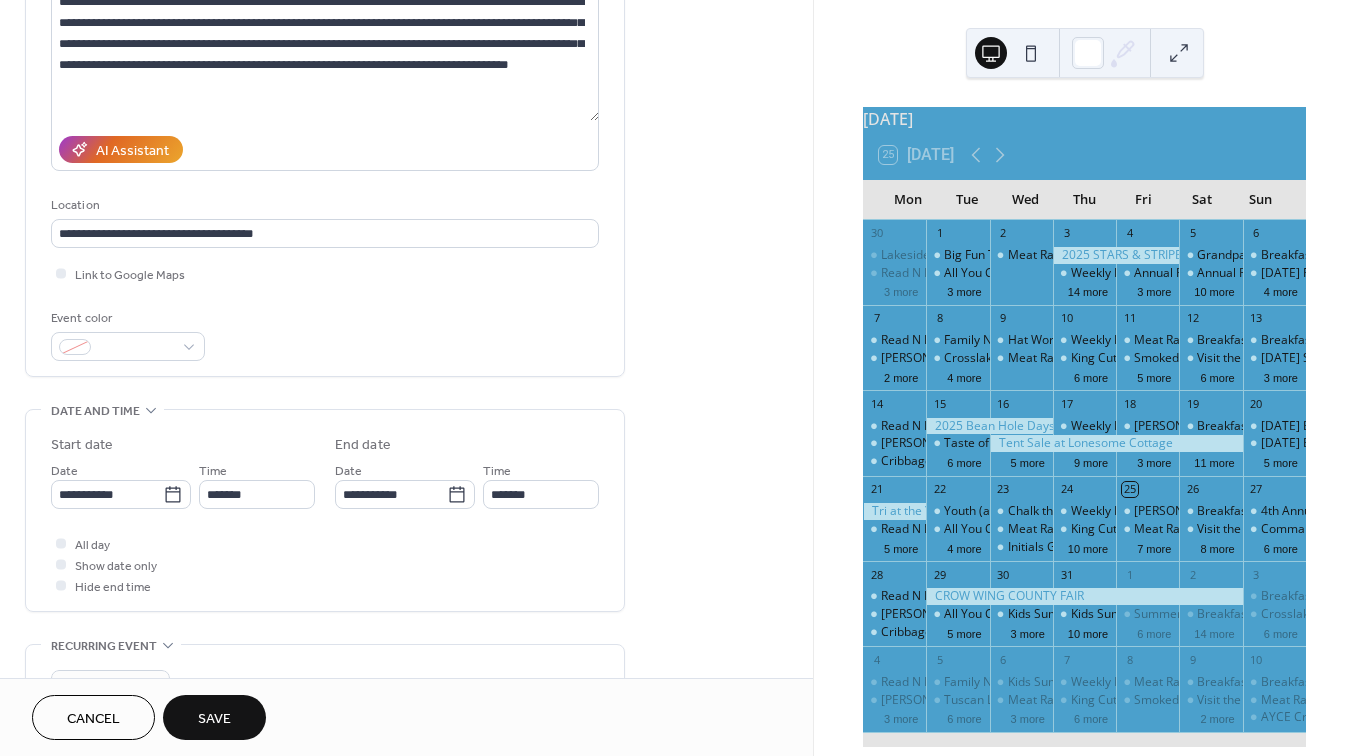 type on "*******" 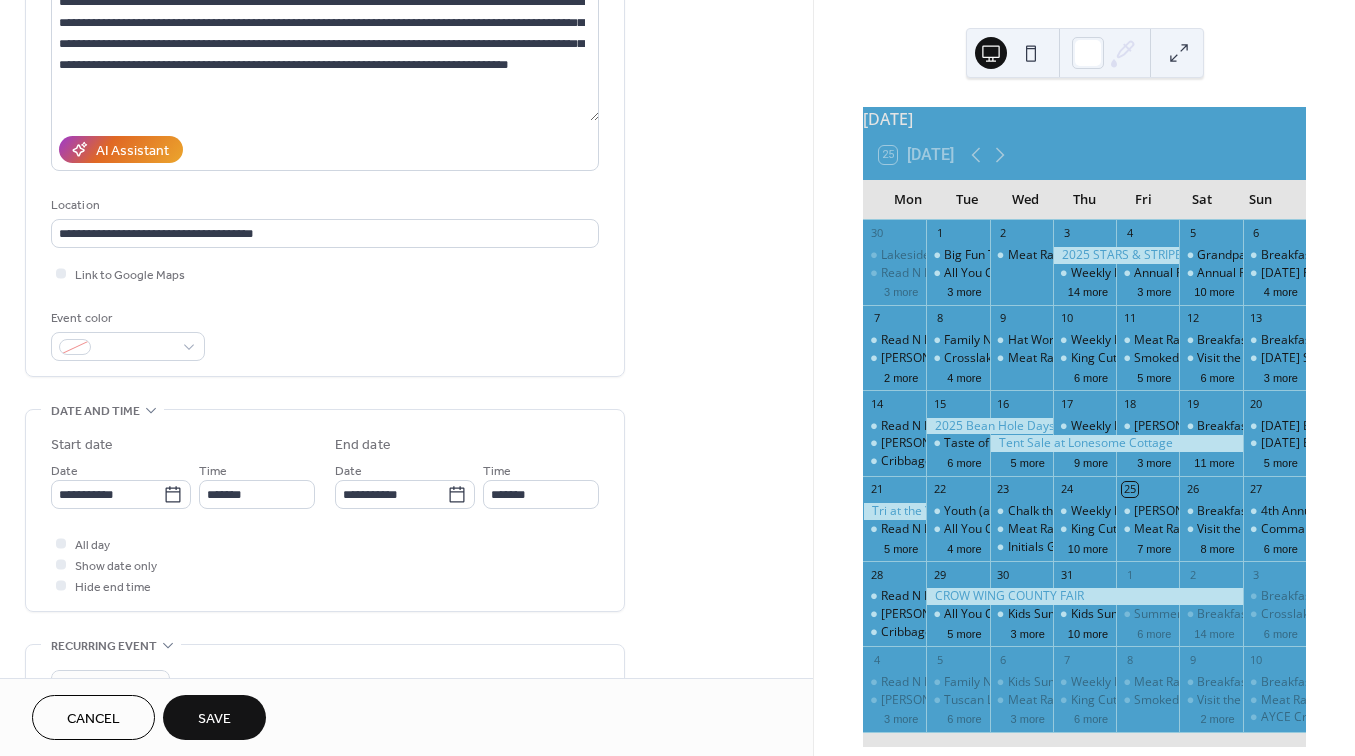 type on "*******" 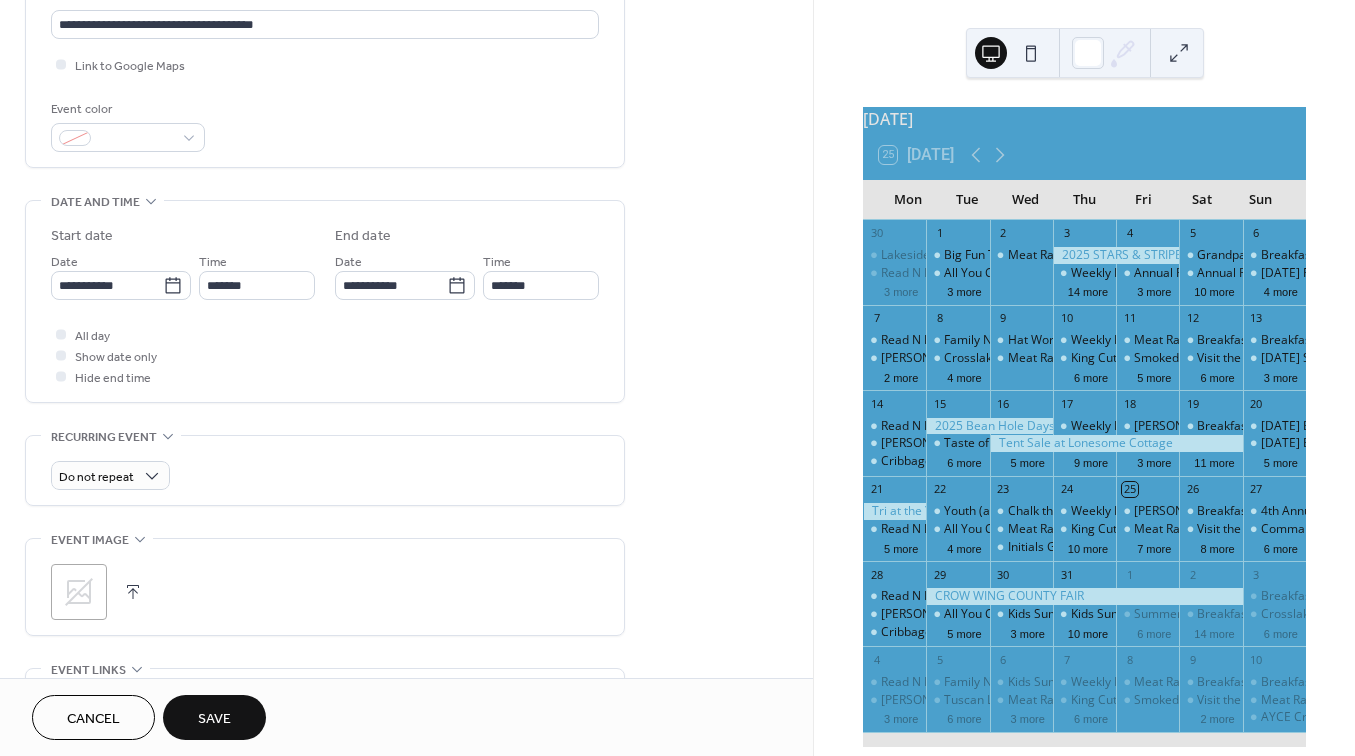 scroll, scrollTop: 473, scrollLeft: 0, axis: vertical 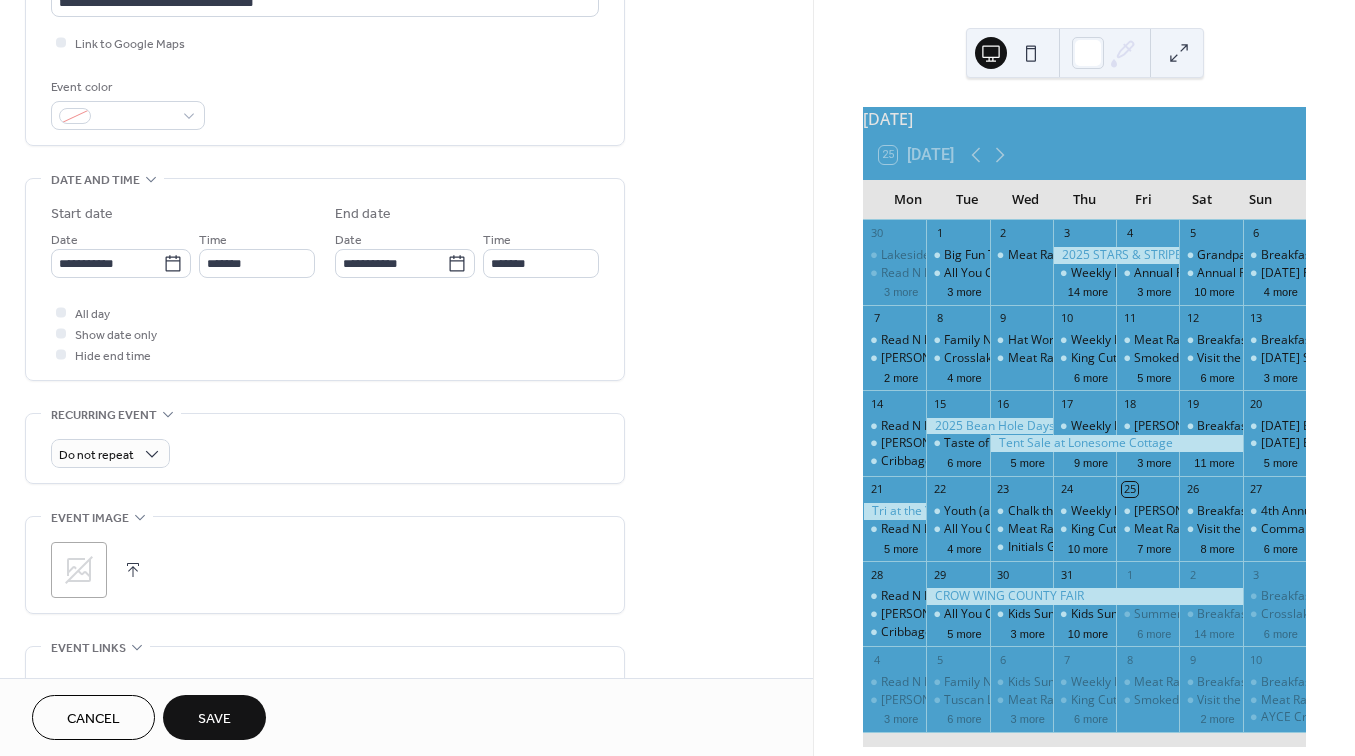 click at bounding box center (133, 570) 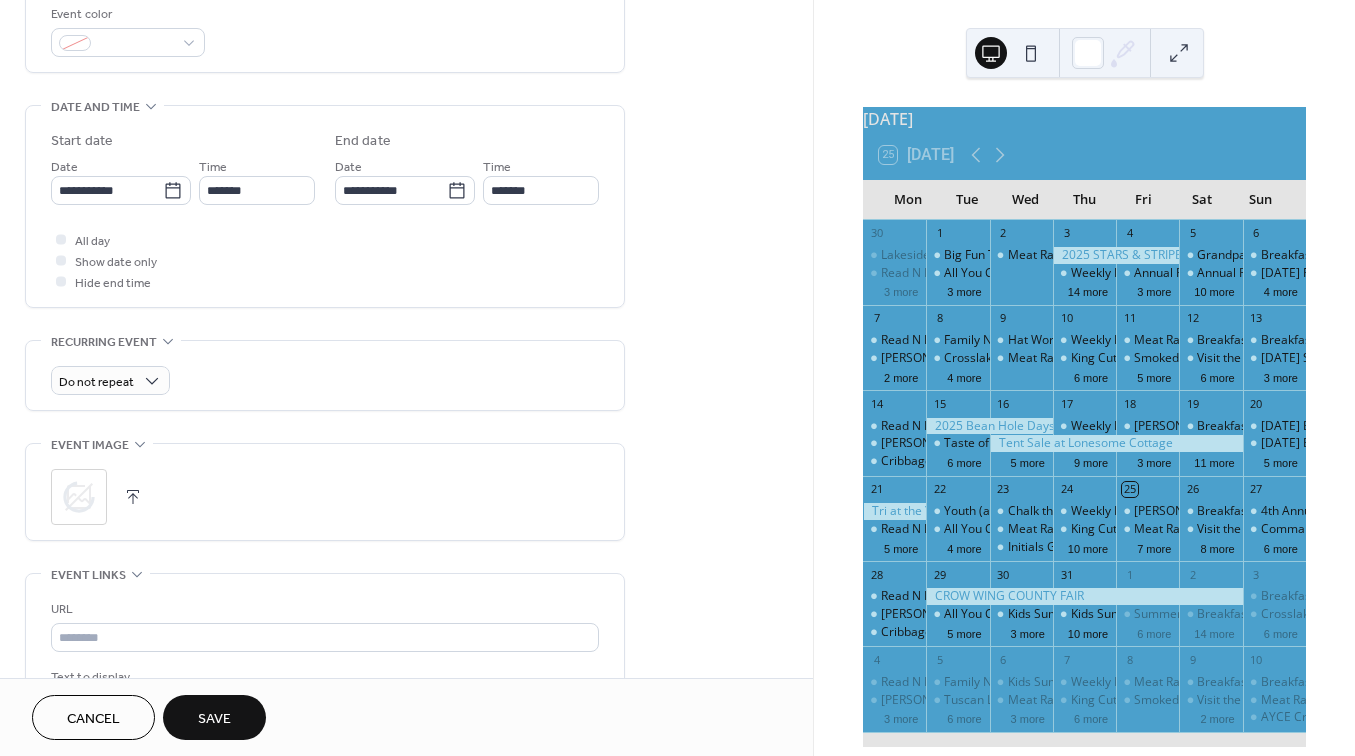 scroll, scrollTop: 550, scrollLeft: 0, axis: vertical 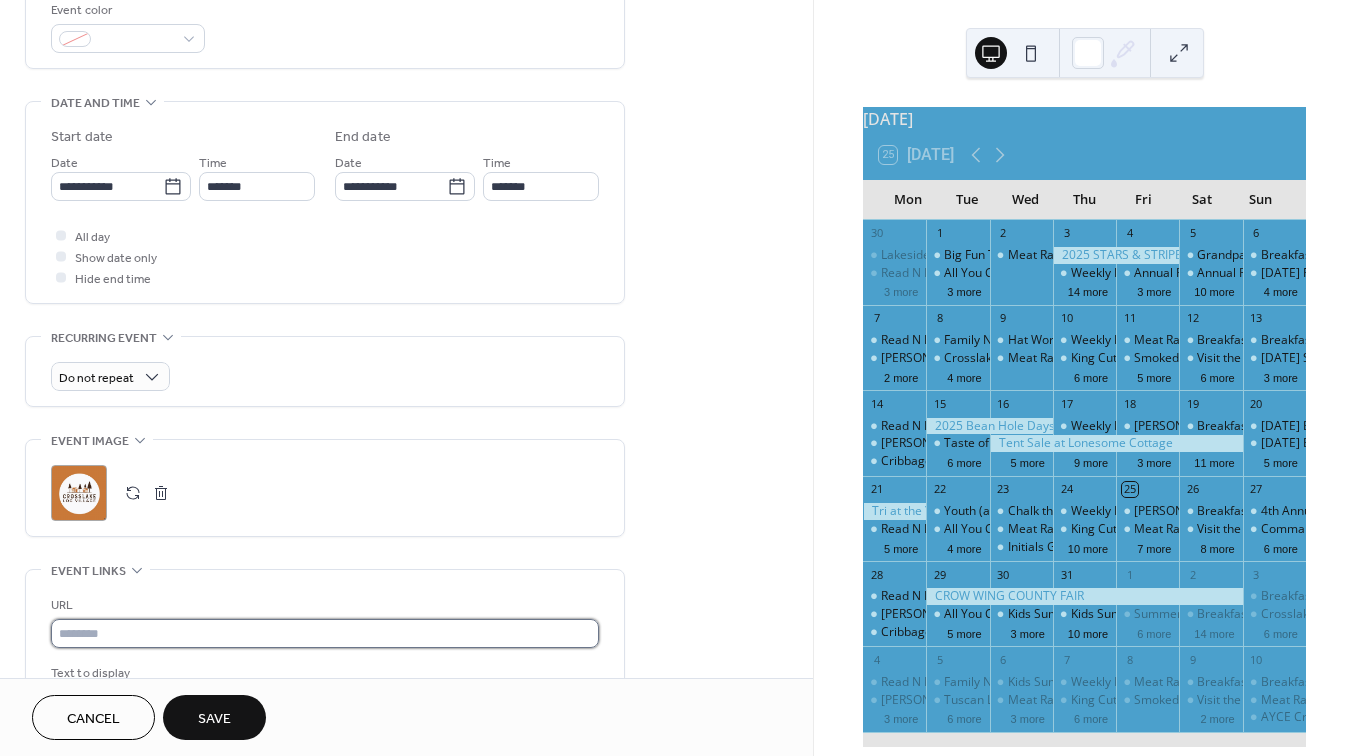 click at bounding box center [325, 633] 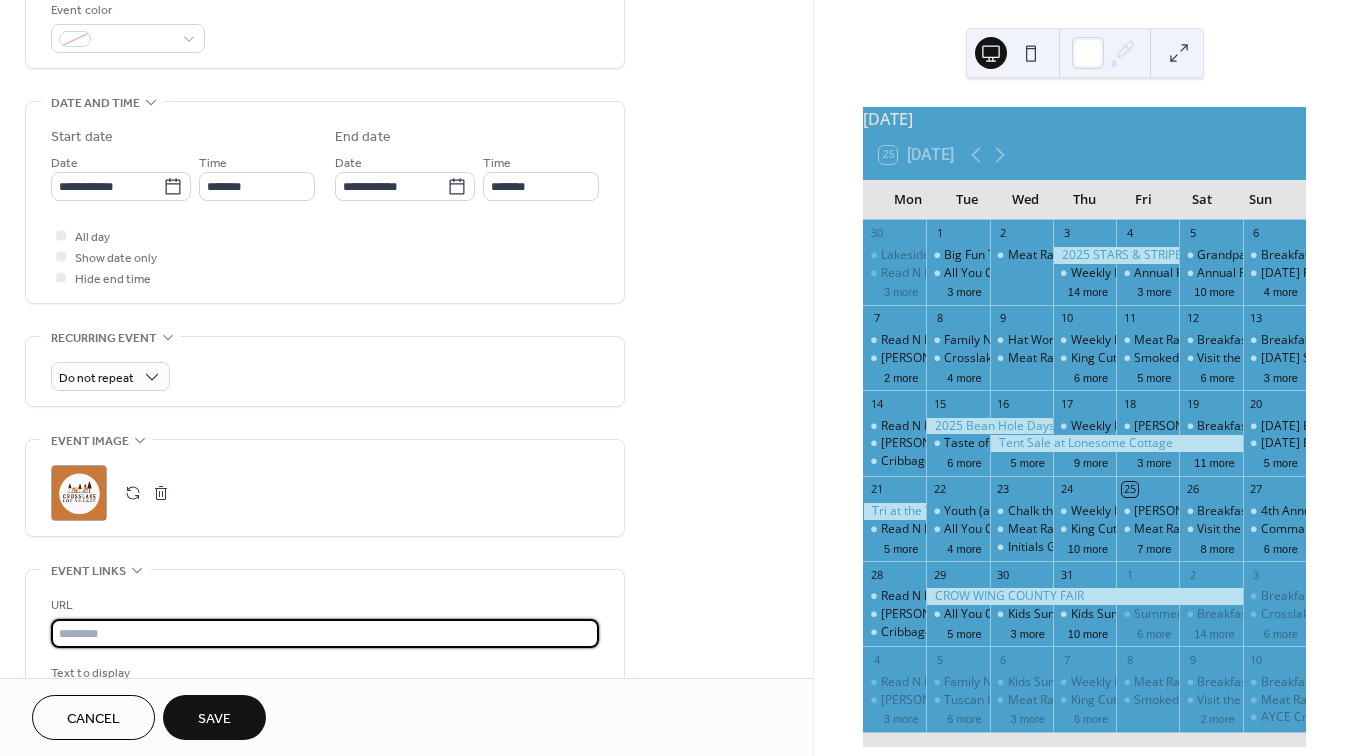 paste on "**********" 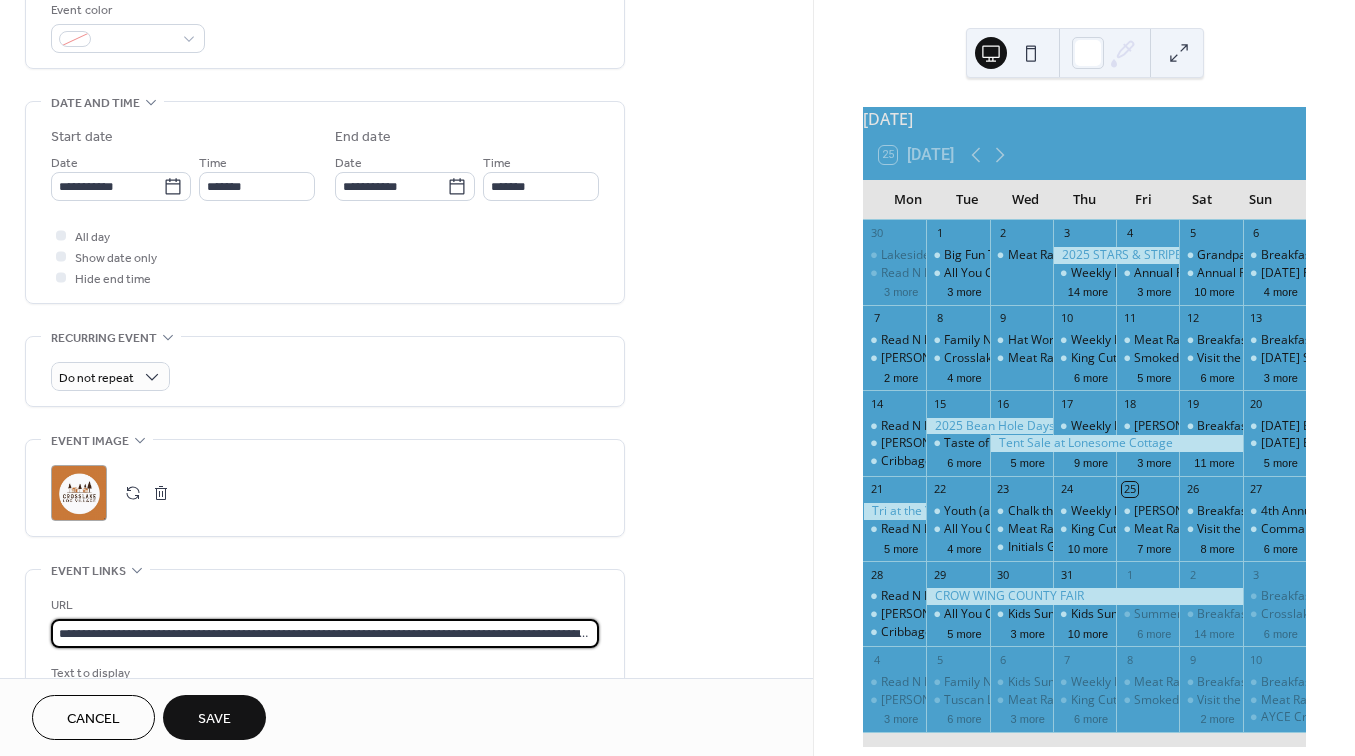 type on "**********" 